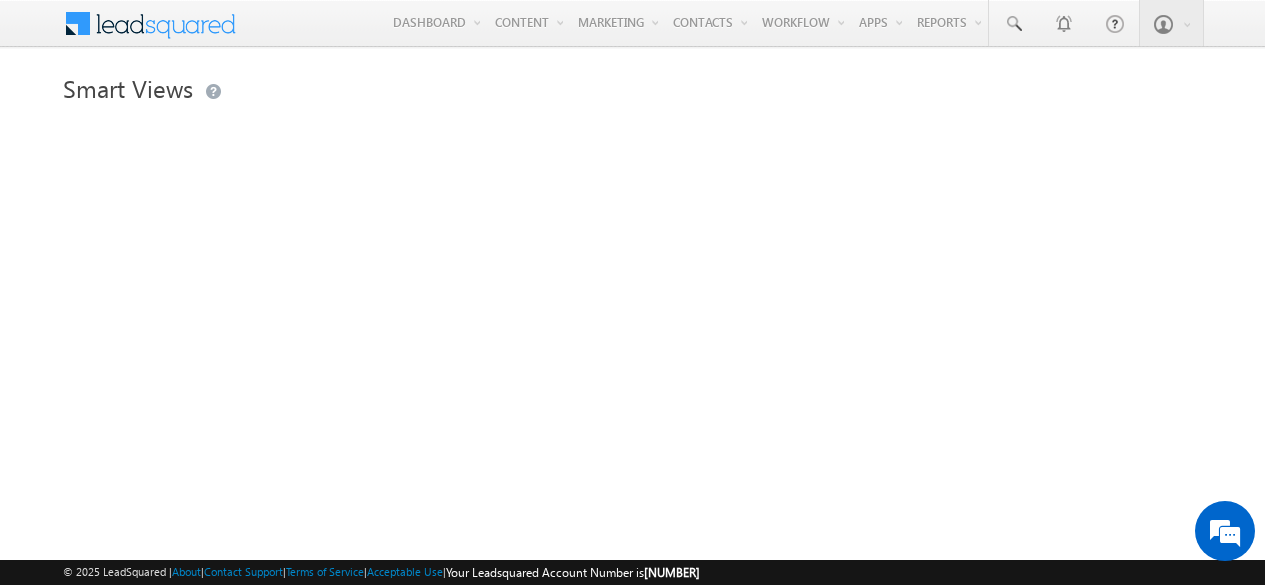 scroll, scrollTop: 0, scrollLeft: 0, axis: both 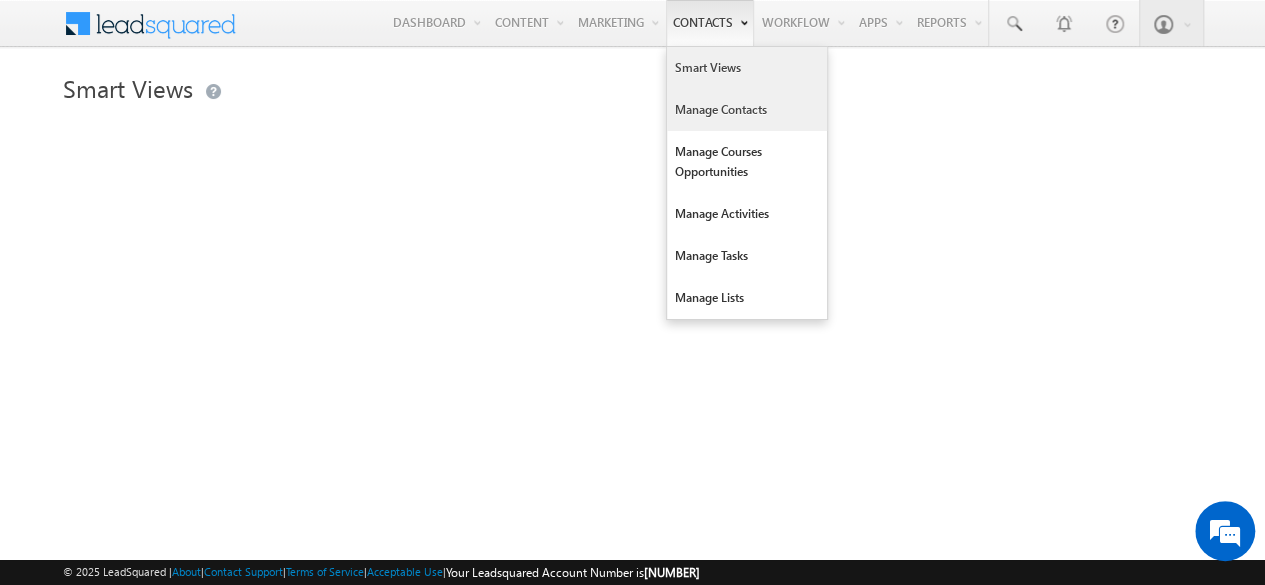 click on "Manage Contacts" at bounding box center (747, 110) 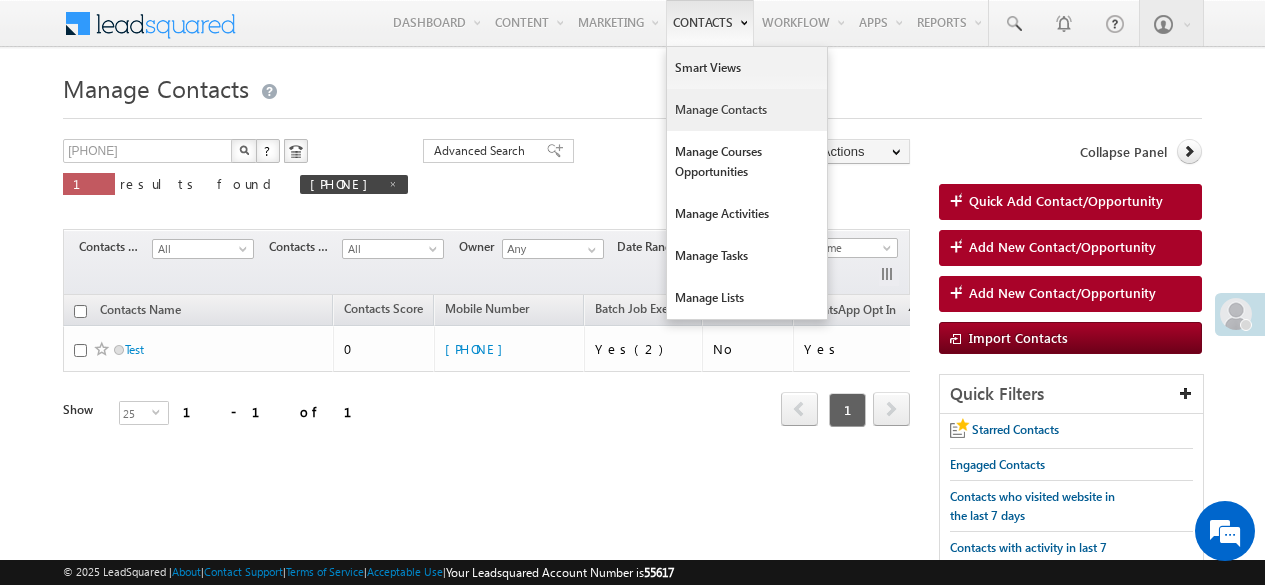 scroll, scrollTop: 0, scrollLeft: 0, axis: both 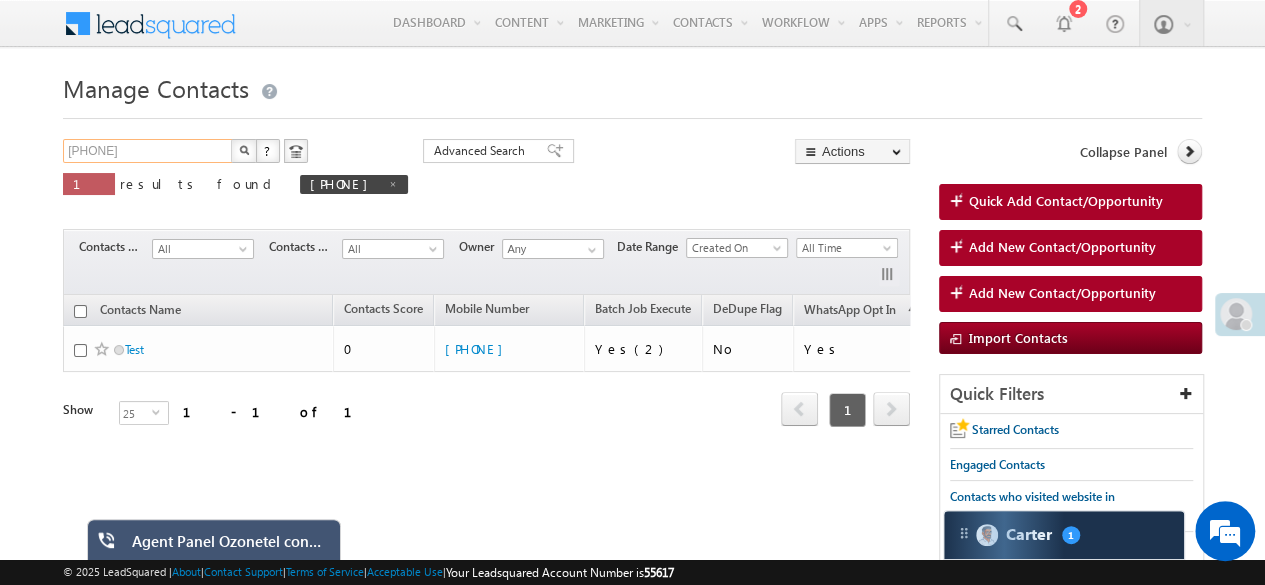 click on "[PHONE]" at bounding box center [148, 151] 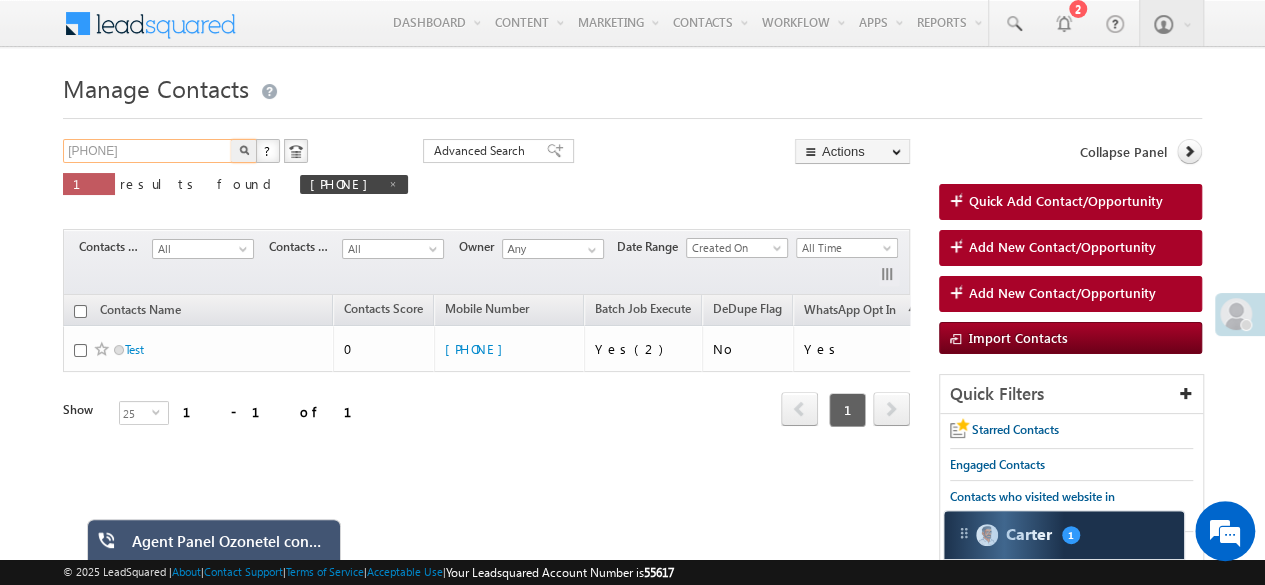 click on "[PHONE]" at bounding box center (148, 151) 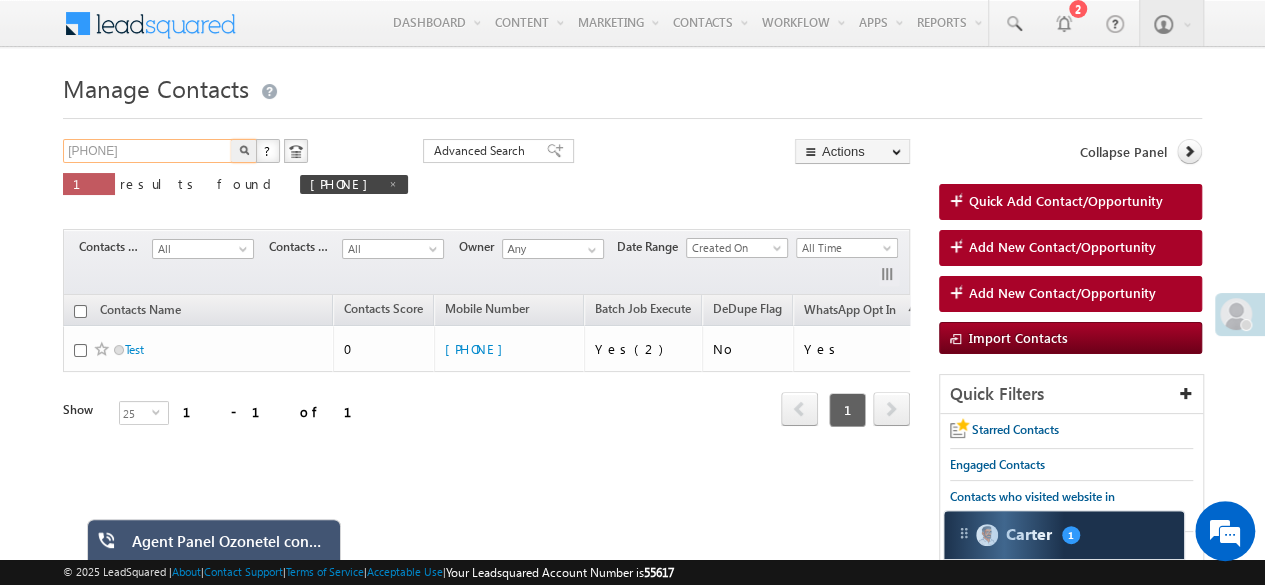 type on "[PHONE]" 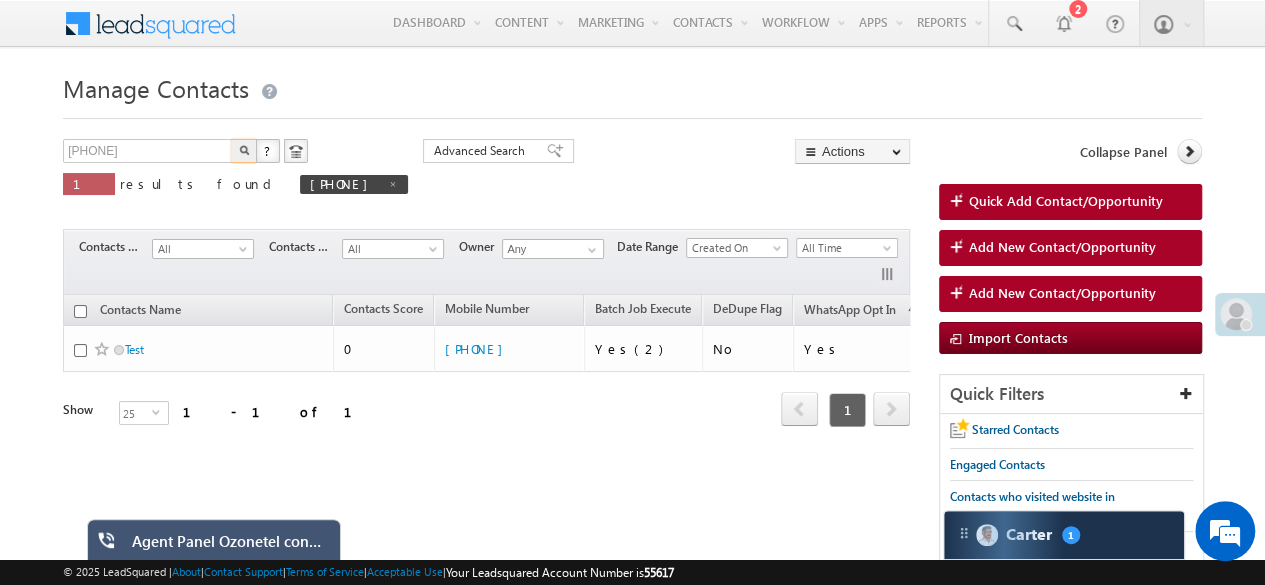 click at bounding box center [244, 150] 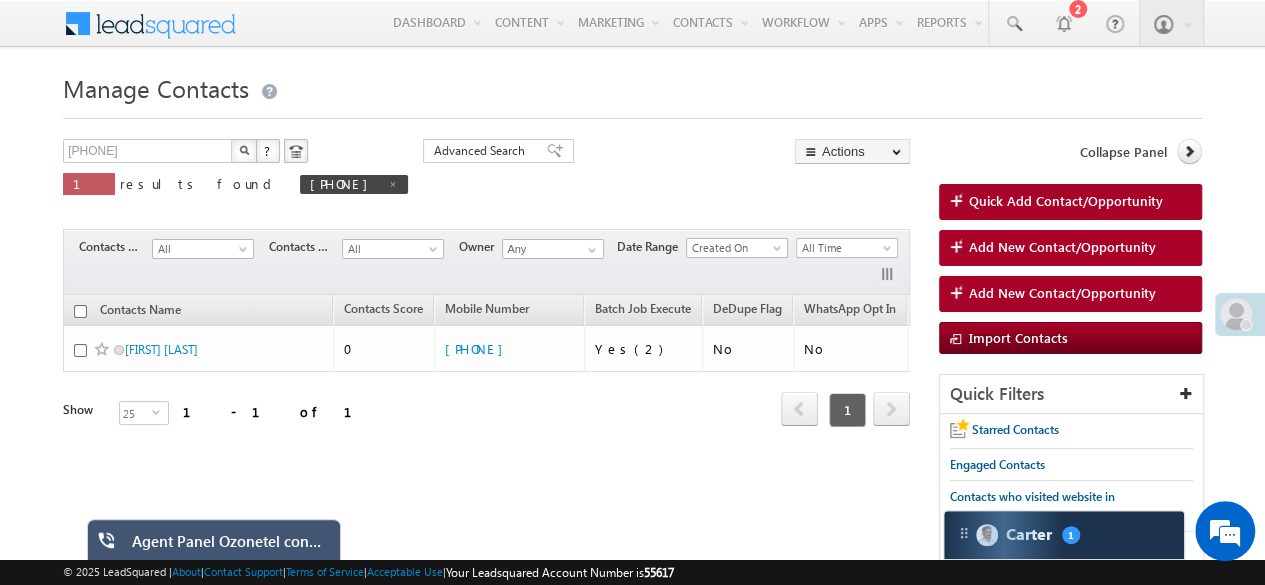 scroll, scrollTop: 0, scrollLeft: 0, axis: both 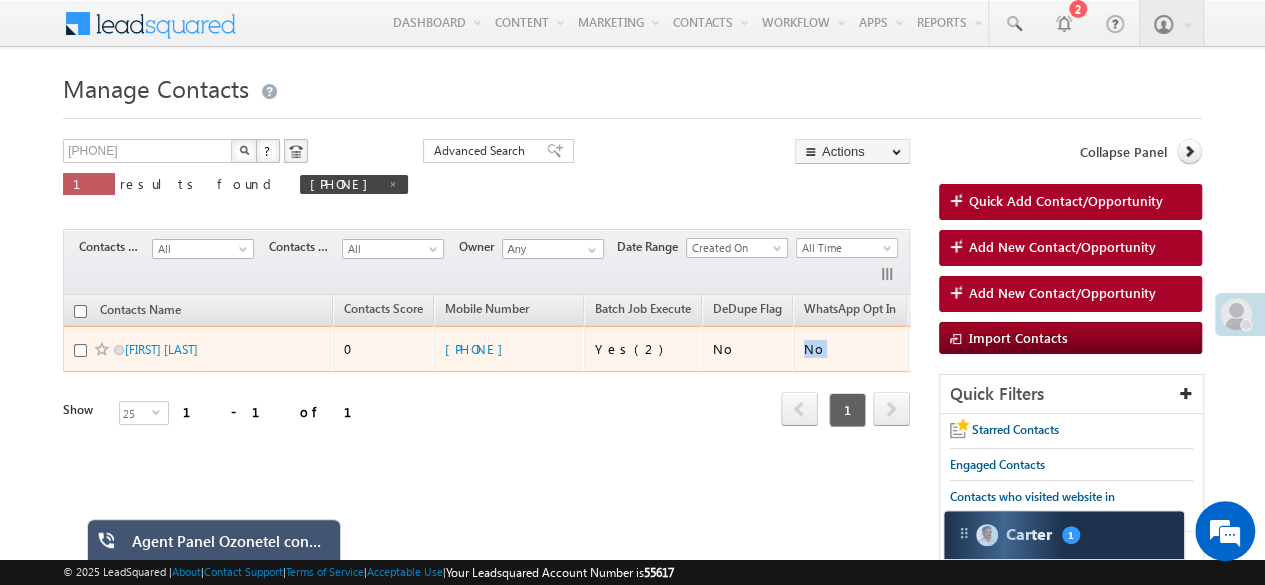 drag, startPoint x: 820, startPoint y: 341, endPoint x: 801, endPoint y: 342, distance: 19.026299 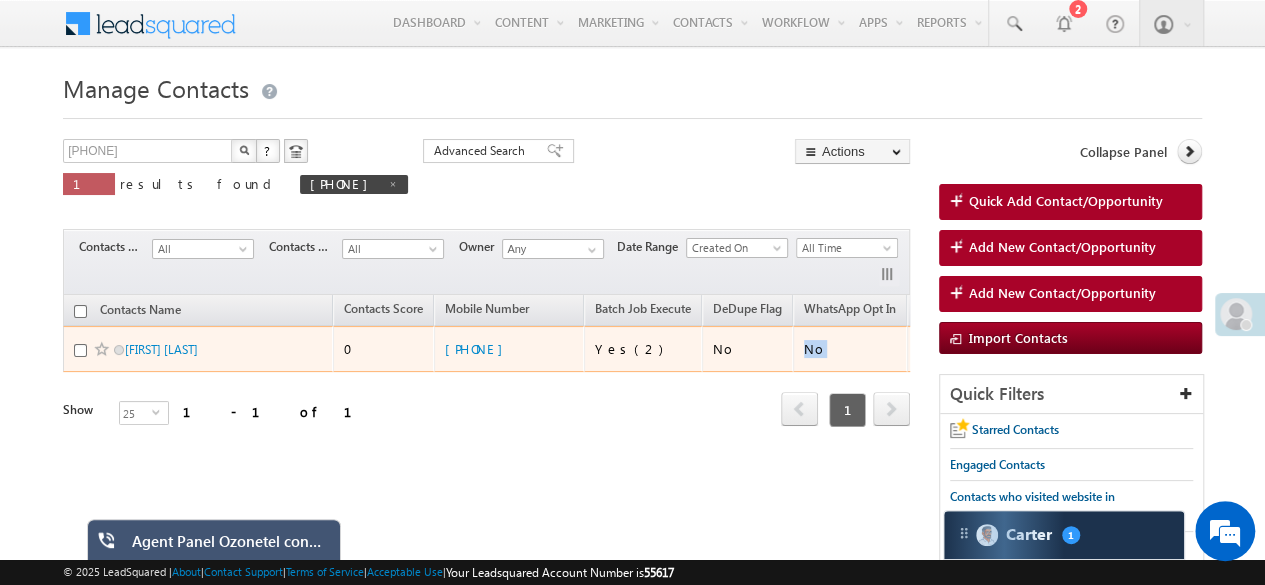click on "No" at bounding box center (850, 349) 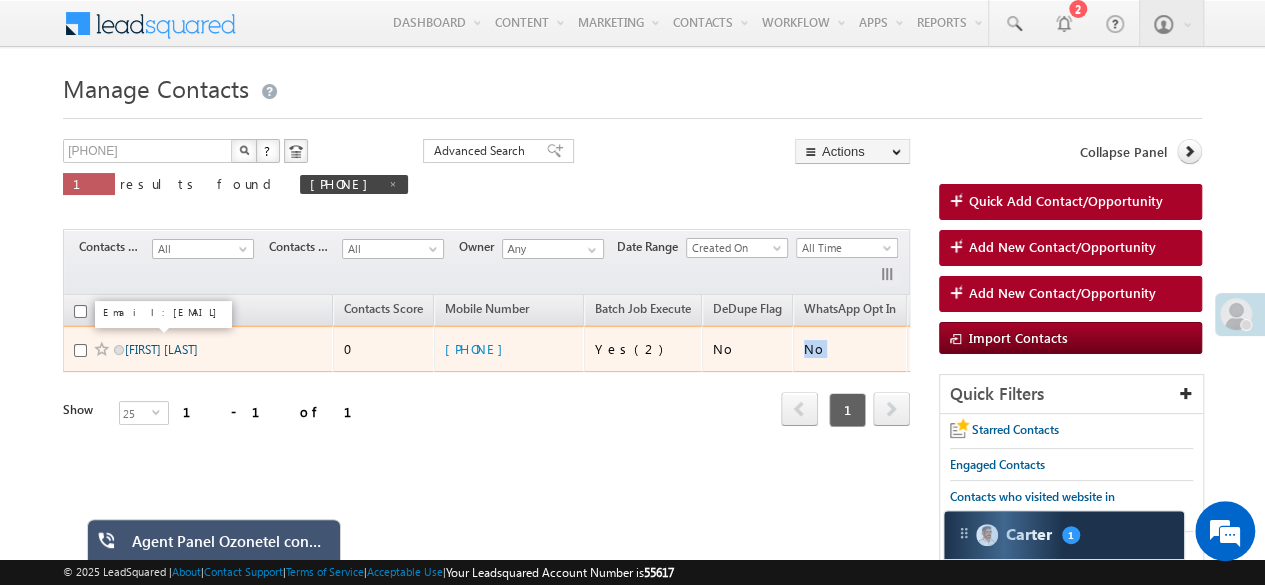 click on "[FIRST] [LAST]" at bounding box center [161, 349] 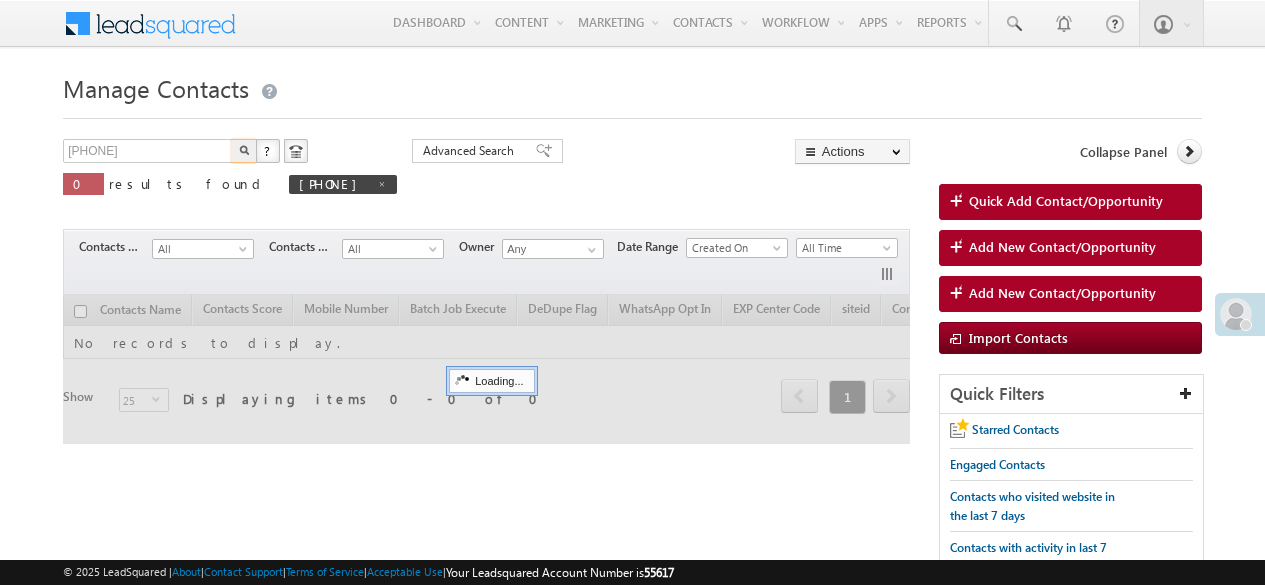 click on "[PHONE]" at bounding box center [148, 151] 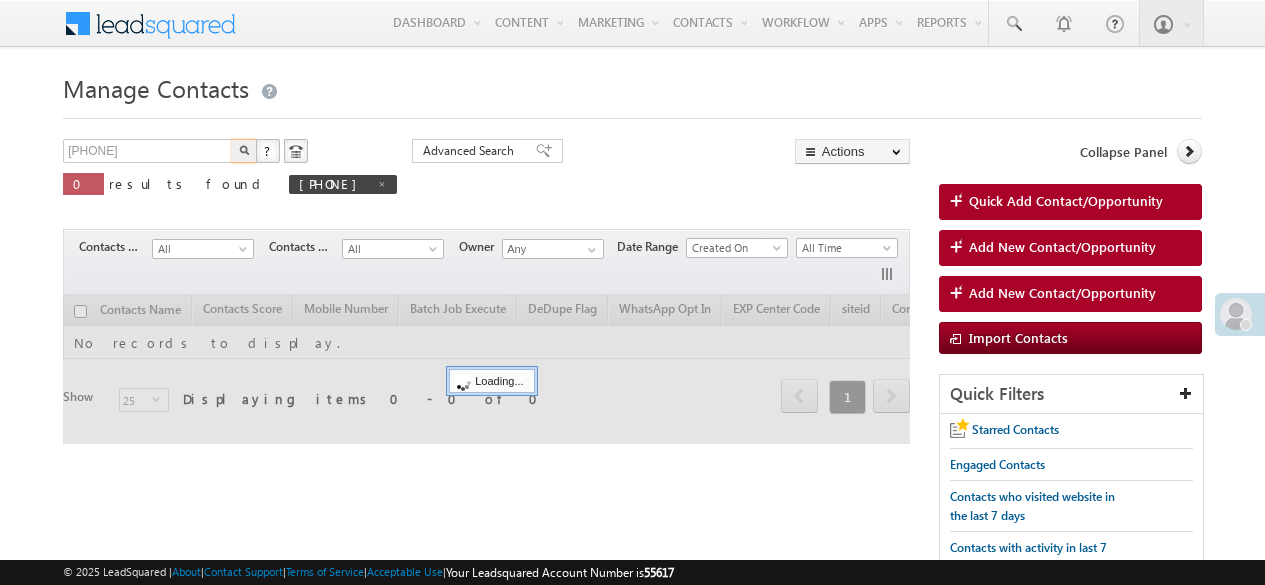 scroll, scrollTop: 0, scrollLeft: 0, axis: both 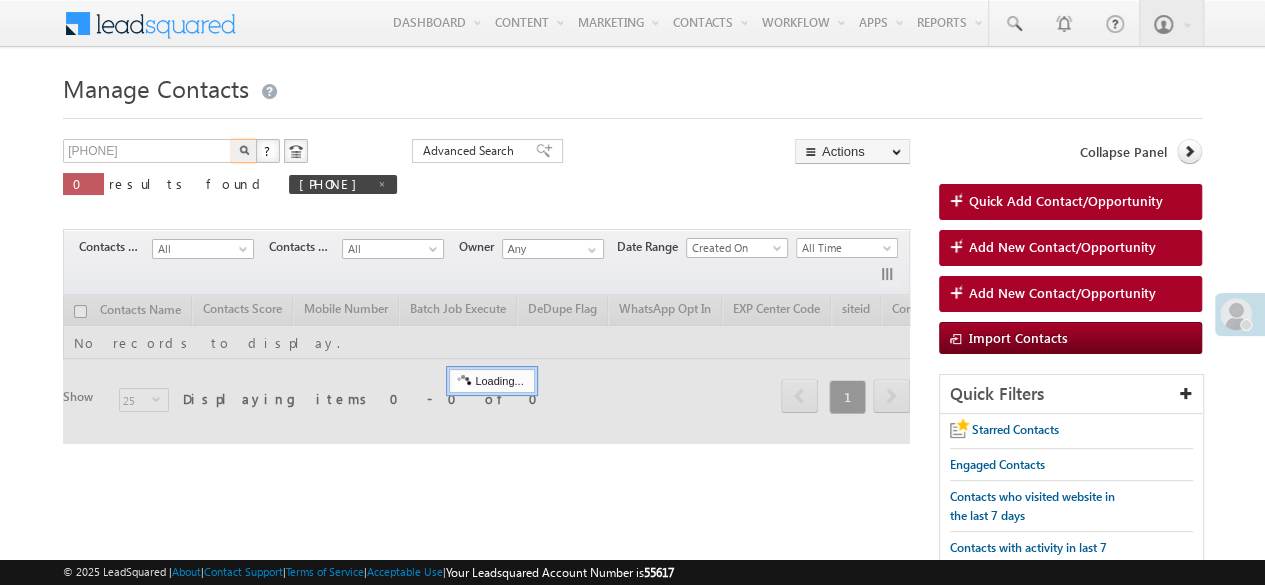 click on "[PHONE]" at bounding box center (148, 151) 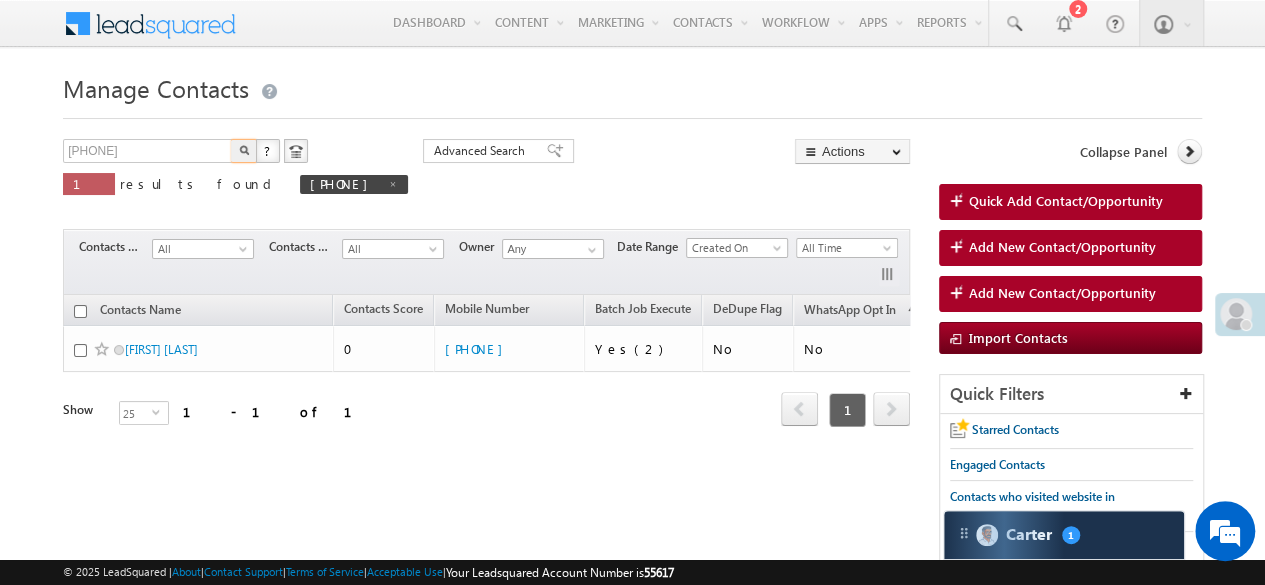 type on "[PHONE]" 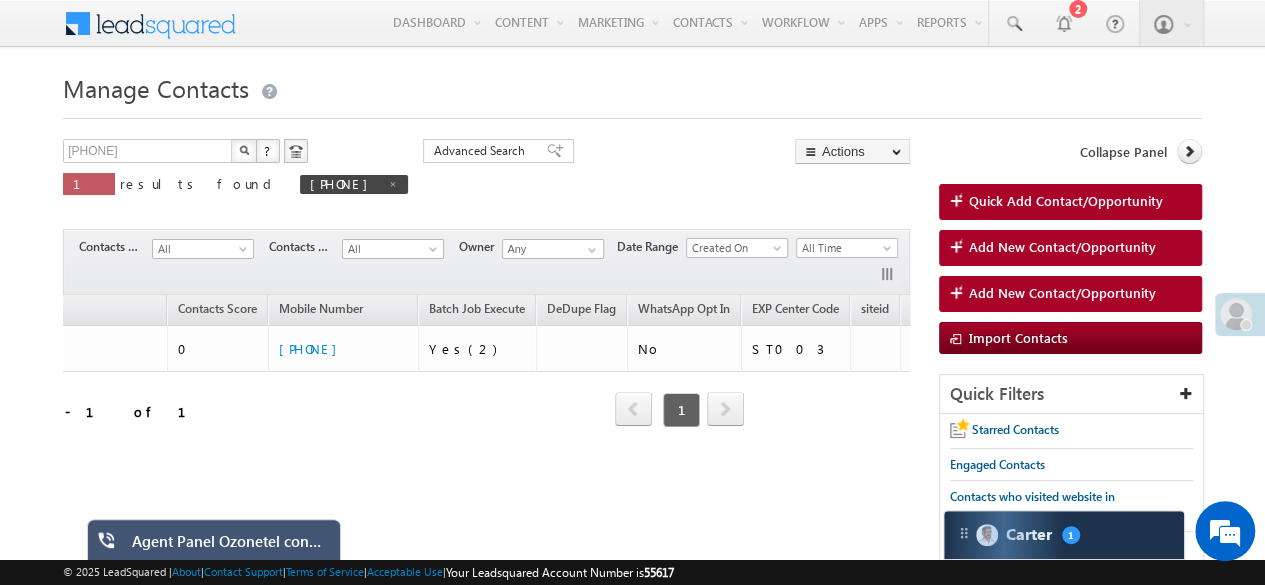 scroll, scrollTop: 0, scrollLeft: 169, axis: horizontal 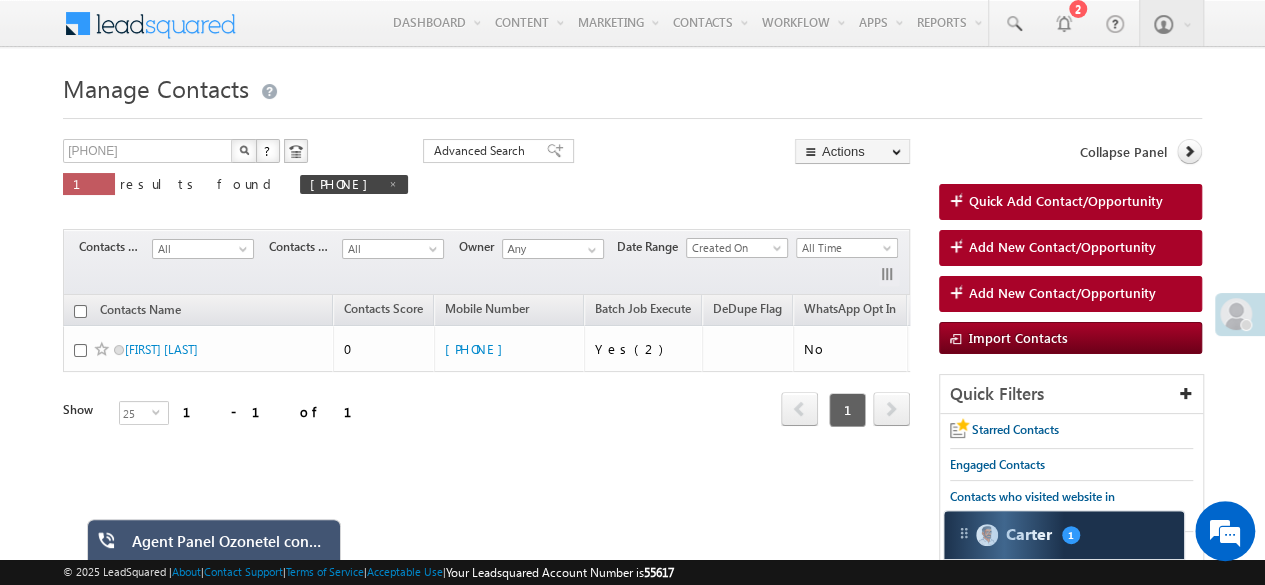 type 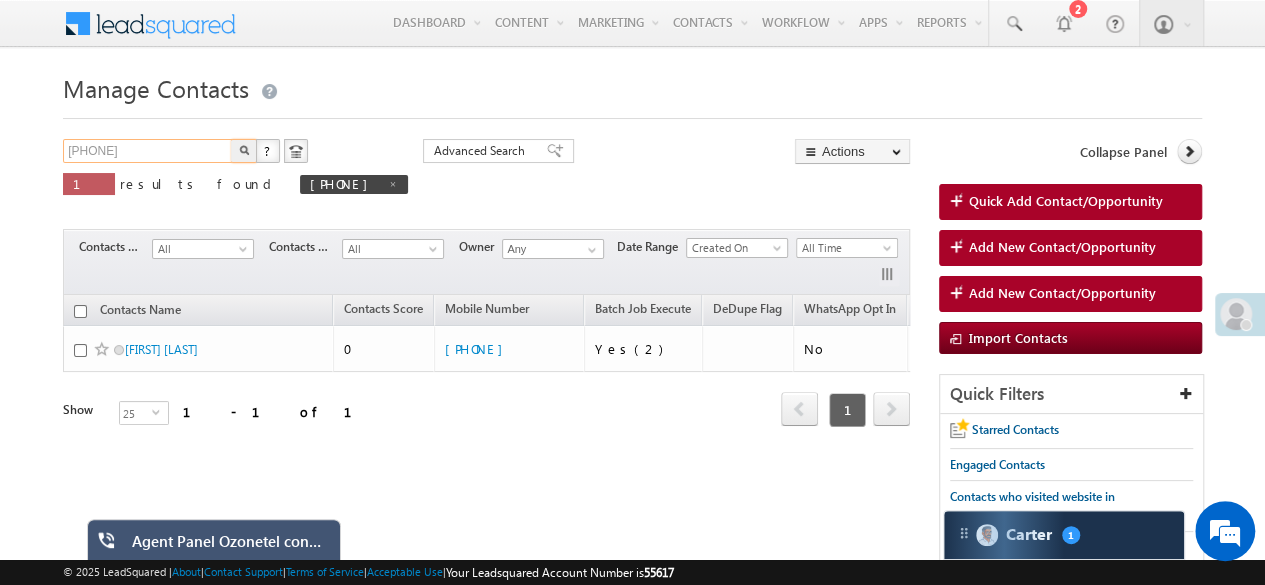 click on "[PHONE]" at bounding box center (148, 151) 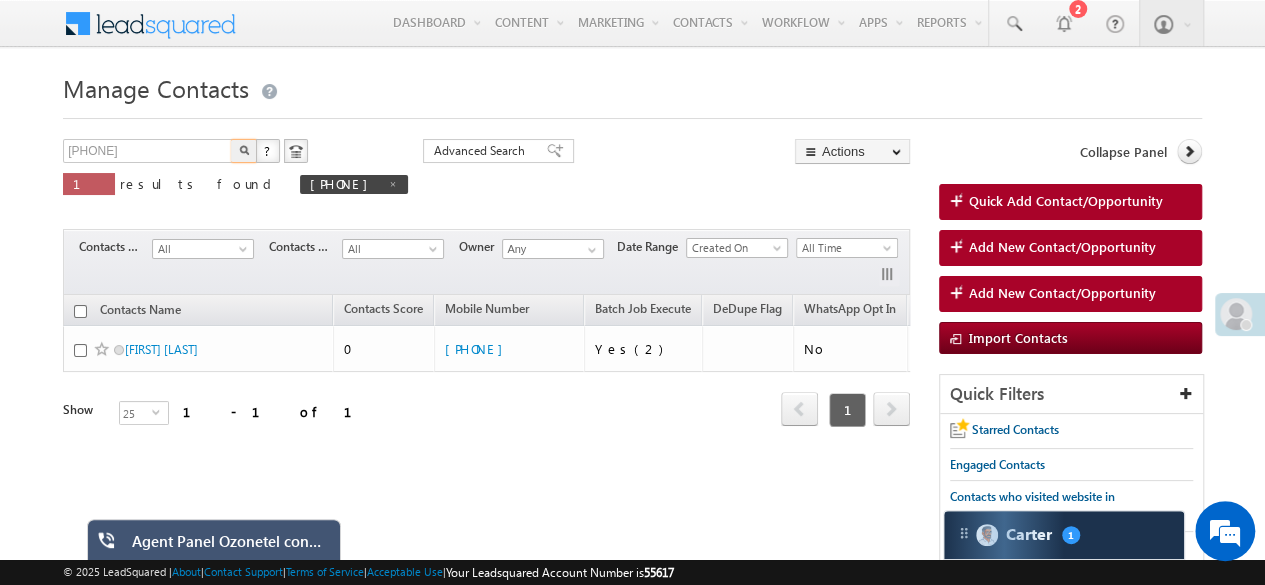 click at bounding box center [244, 151] 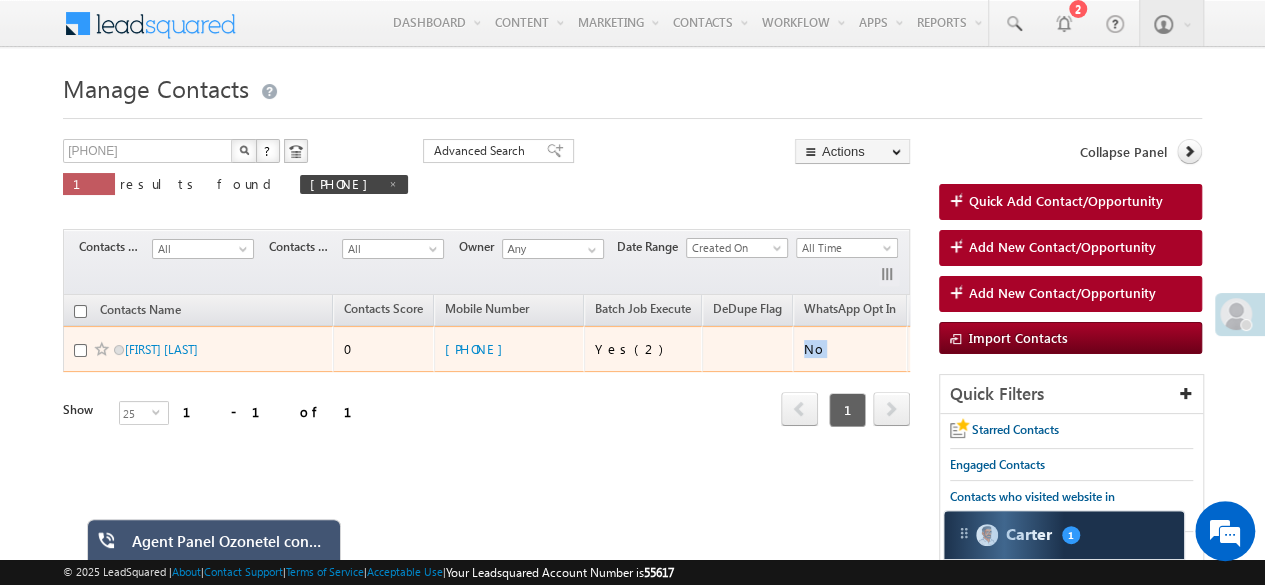 drag, startPoint x: 829, startPoint y: 343, endPoint x: 712, endPoint y: 357, distance: 117.83463 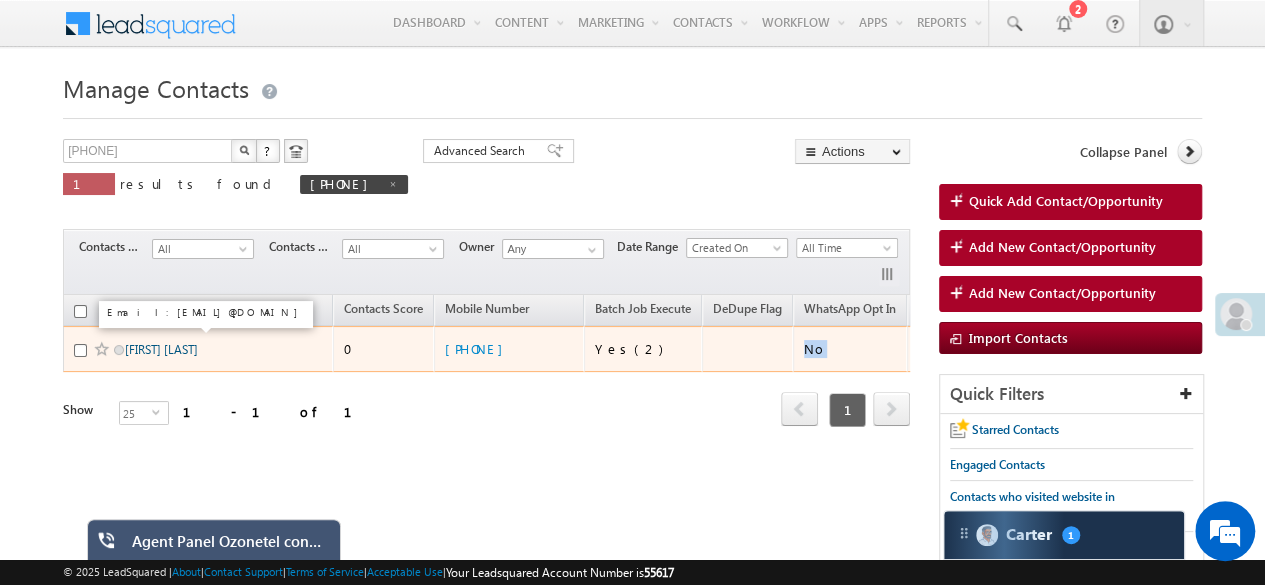 click on "Aditya jangra test" at bounding box center [161, 349] 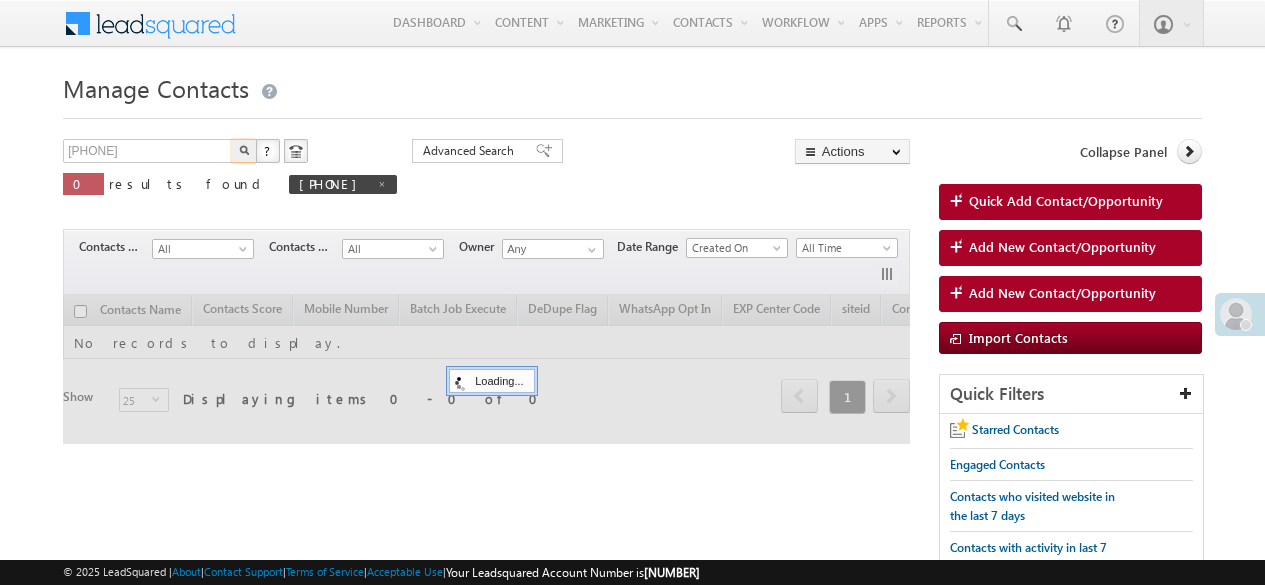 scroll, scrollTop: 0, scrollLeft: 0, axis: both 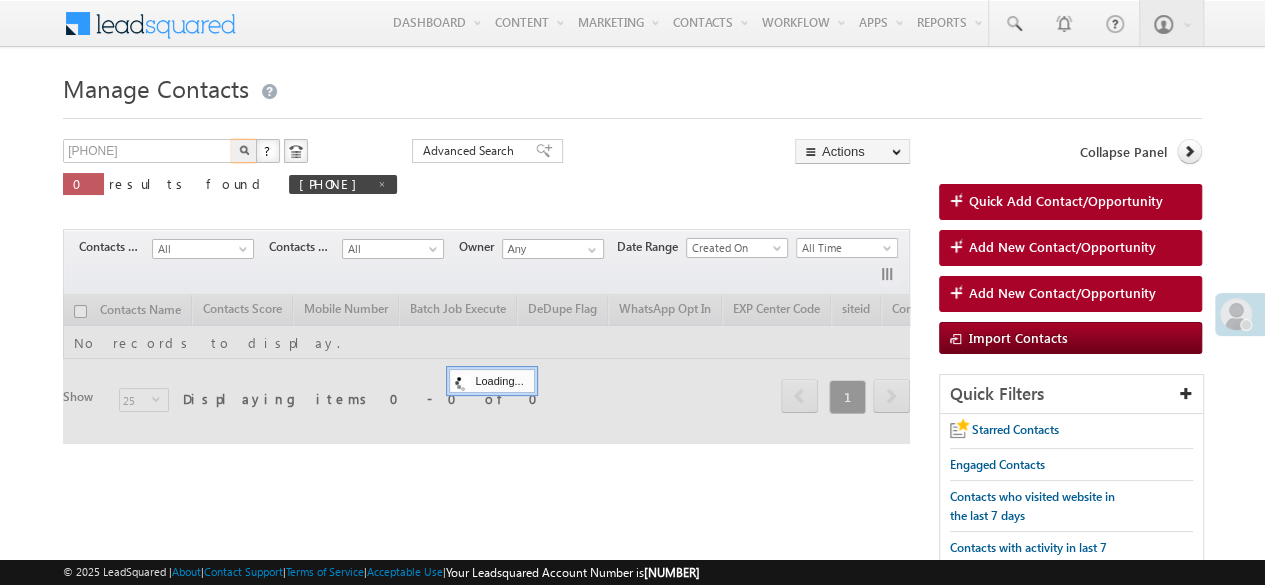 click on "[PHONE]" at bounding box center (148, 151) 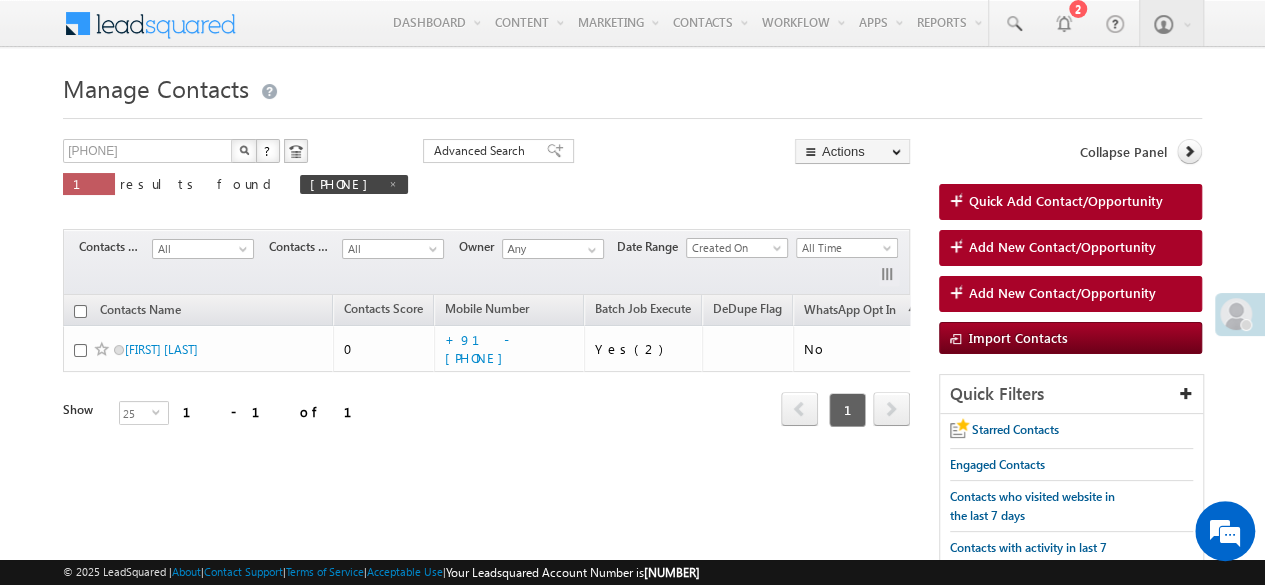click at bounding box center (244, 150) 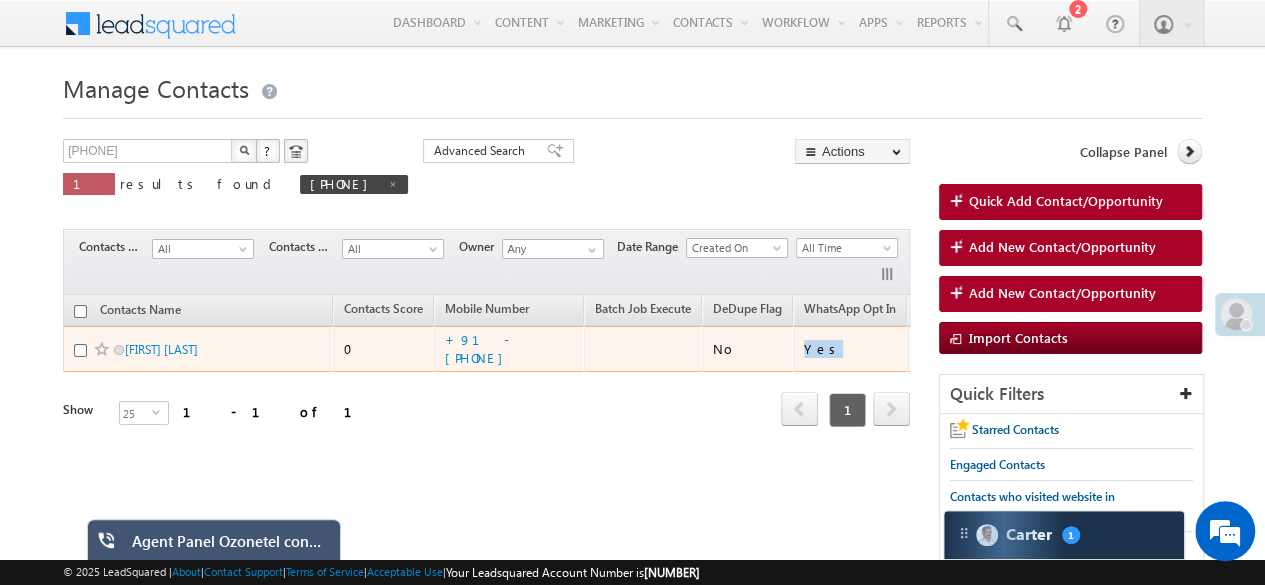 drag, startPoint x: 852, startPoint y: 347, endPoint x: 794, endPoint y: 343, distance: 58.137768 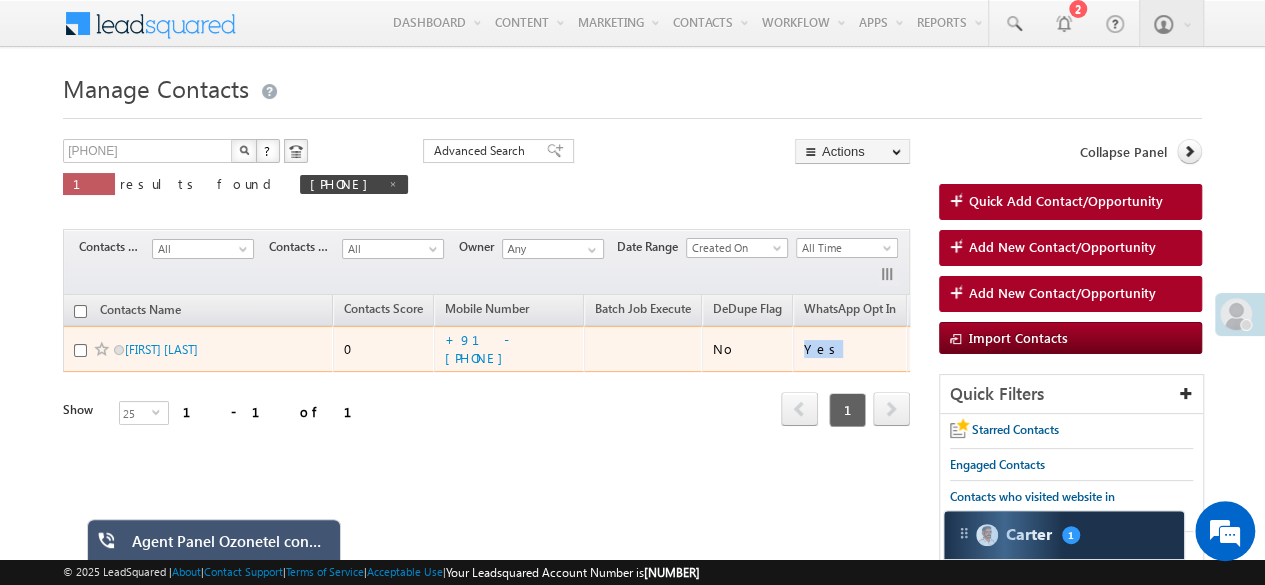 click on "Yes" at bounding box center (850, 349) 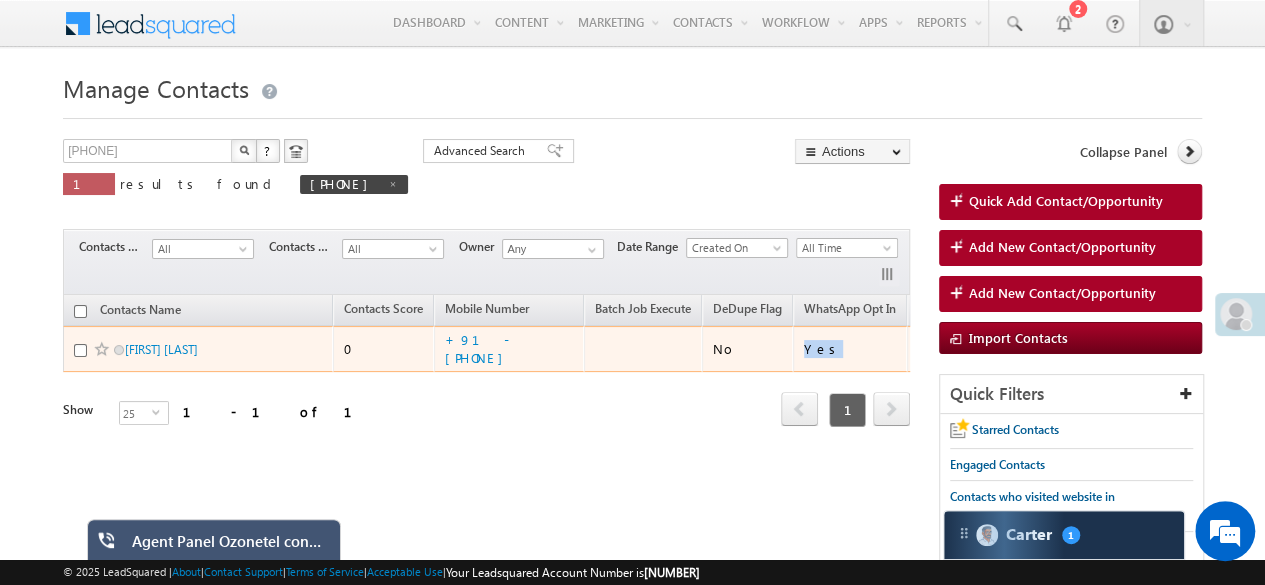 scroll, scrollTop: 0, scrollLeft: 0, axis: both 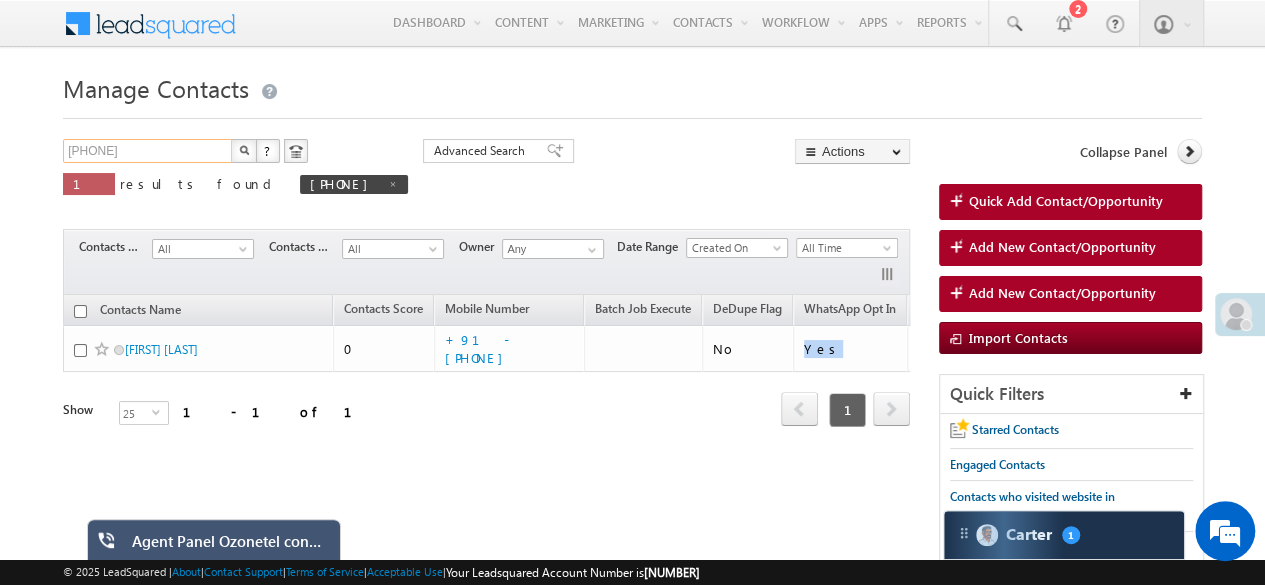 click on "[PHONE]" at bounding box center [148, 151] 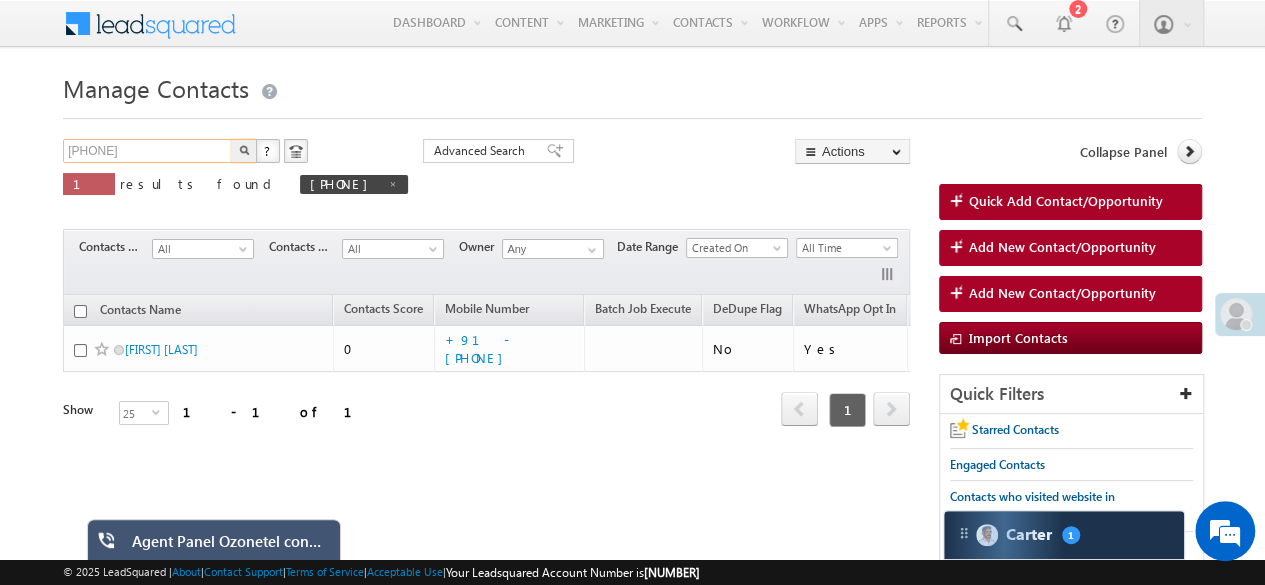 click on "[PHONE]" at bounding box center (148, 151) 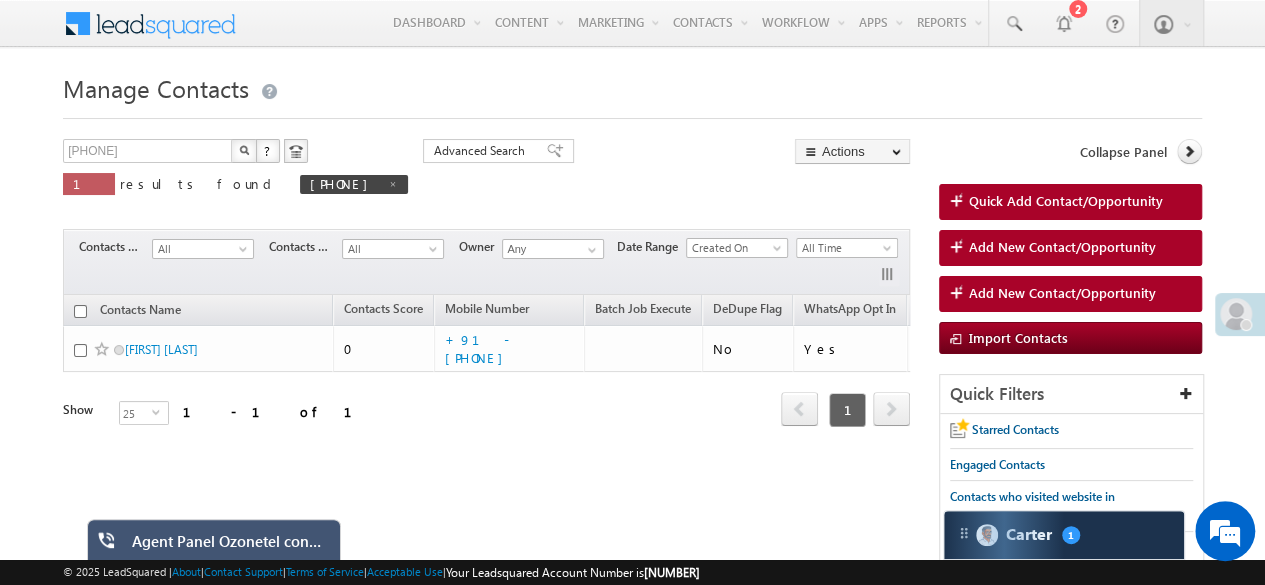 click at bounding box center [244, 150] 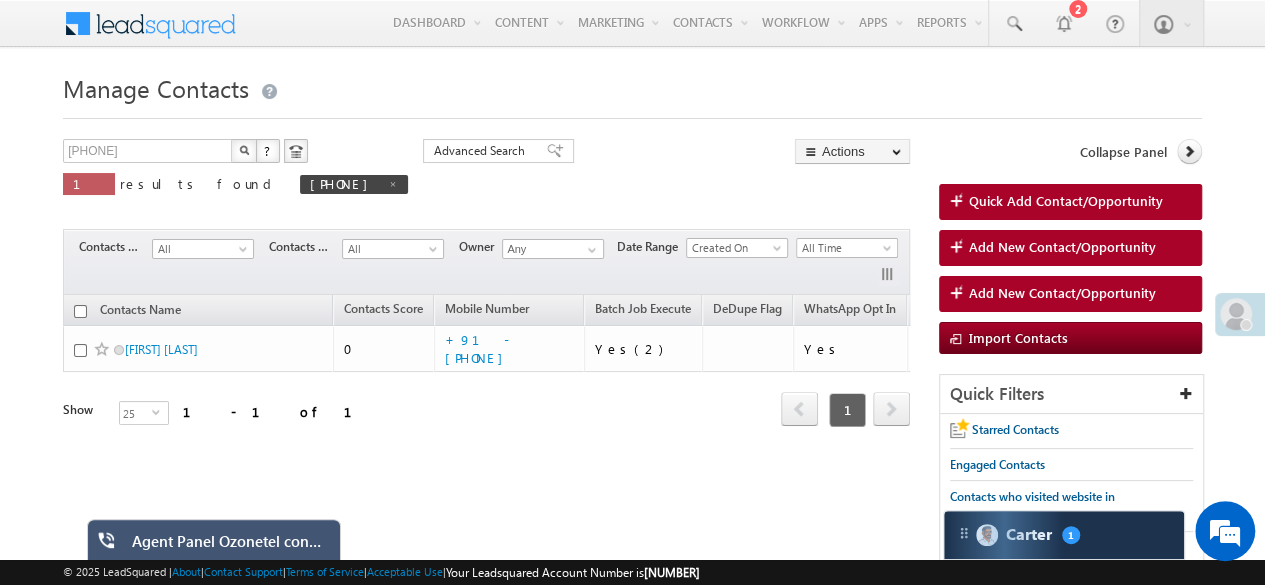 type 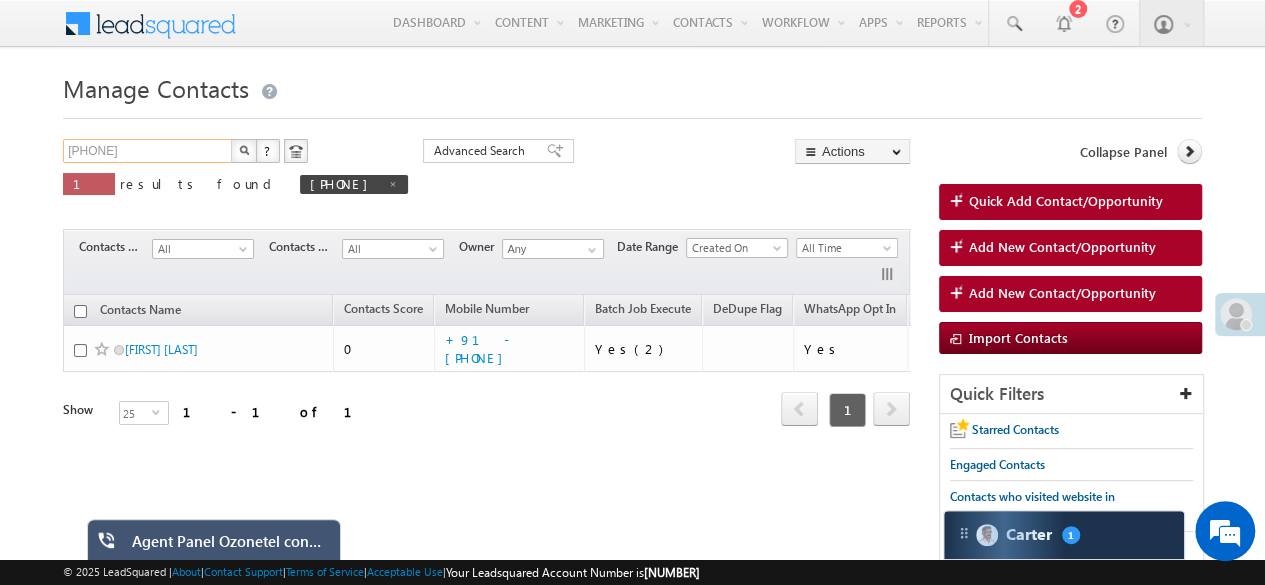 click on "9711000040" at bounding box center (148, 151) 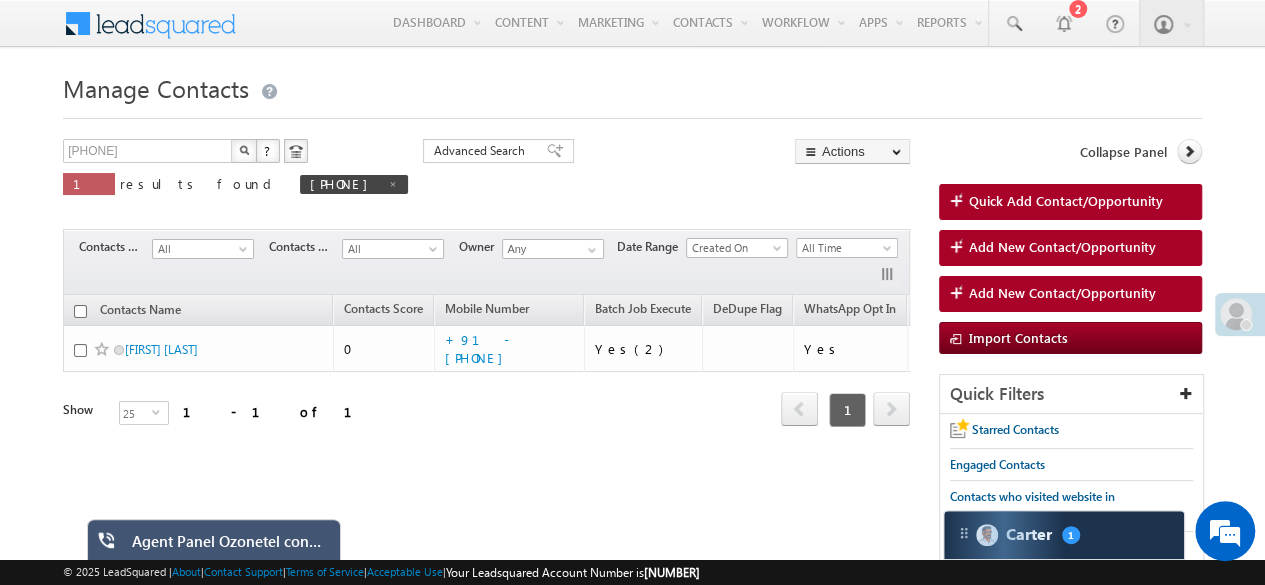 click at bounding box center (244, 150) 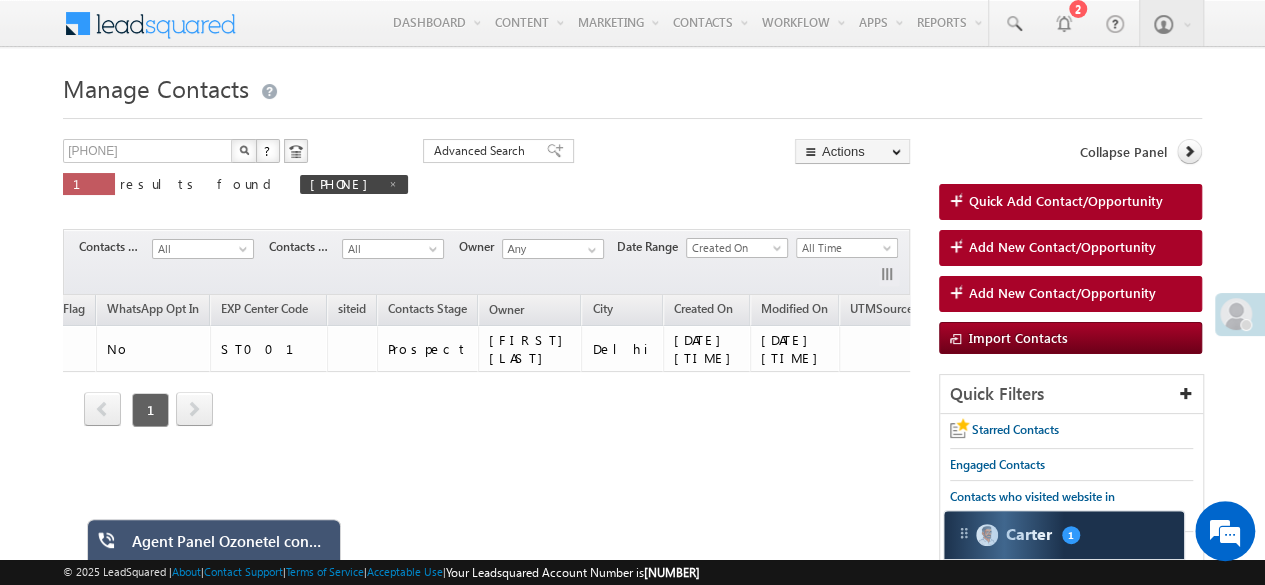 scroll, scrollTop: 0, scrollLeft: 688, axis: horizontal 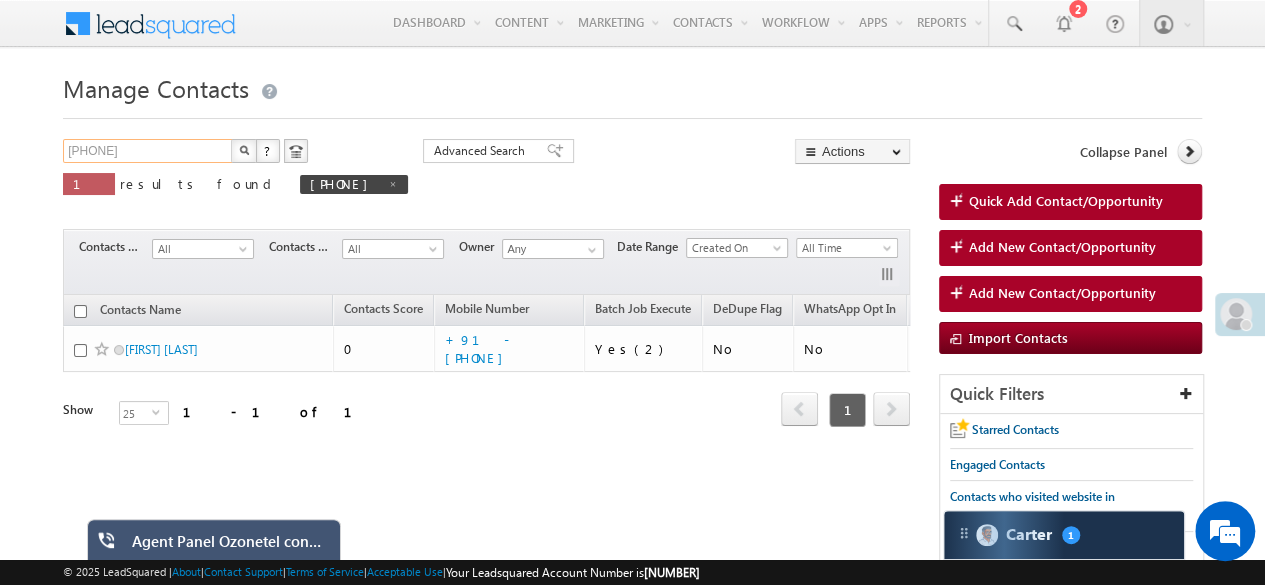 click on "[PHONE]" at bounding box center [148, 151] 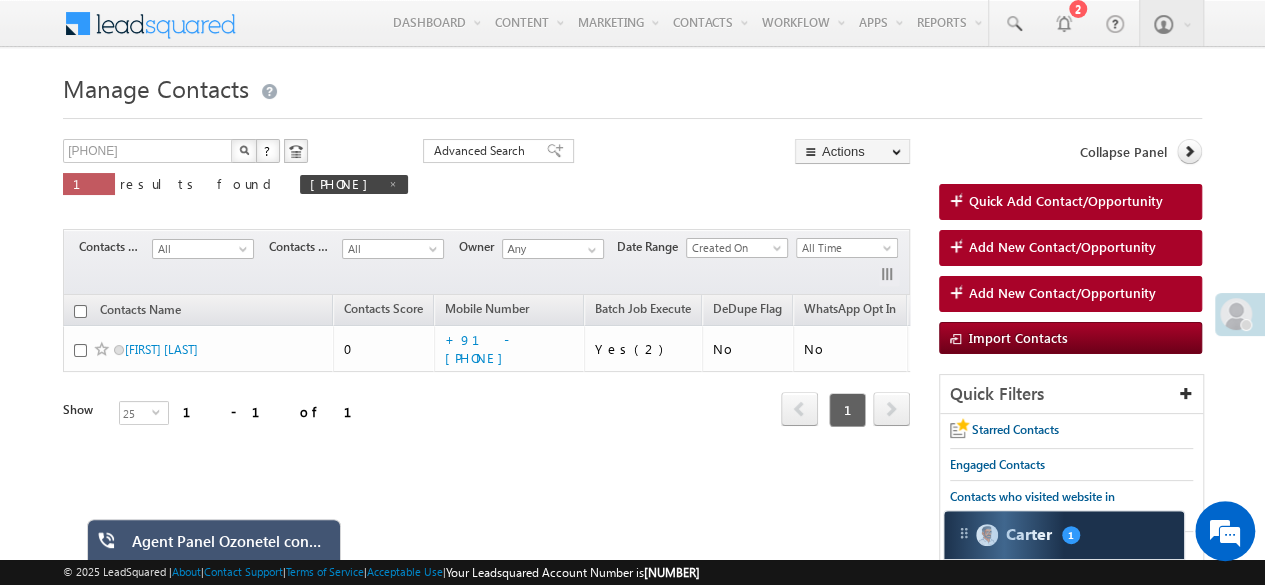 click at bounding box center [244, 150] 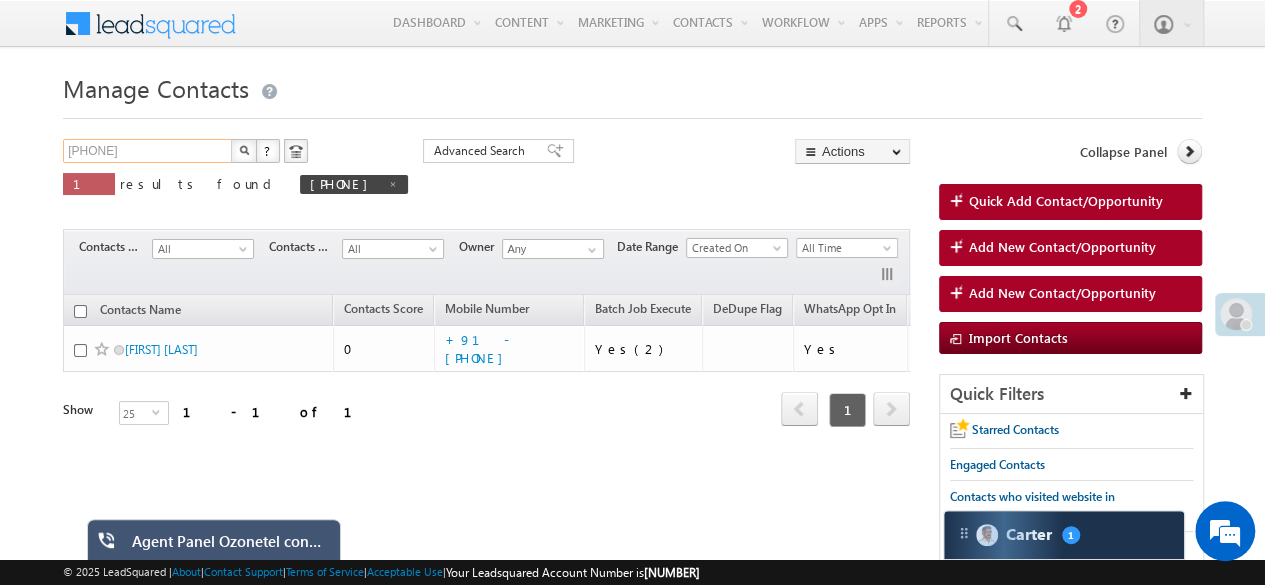 click on "9711000040" at bounding box center (148, 151) 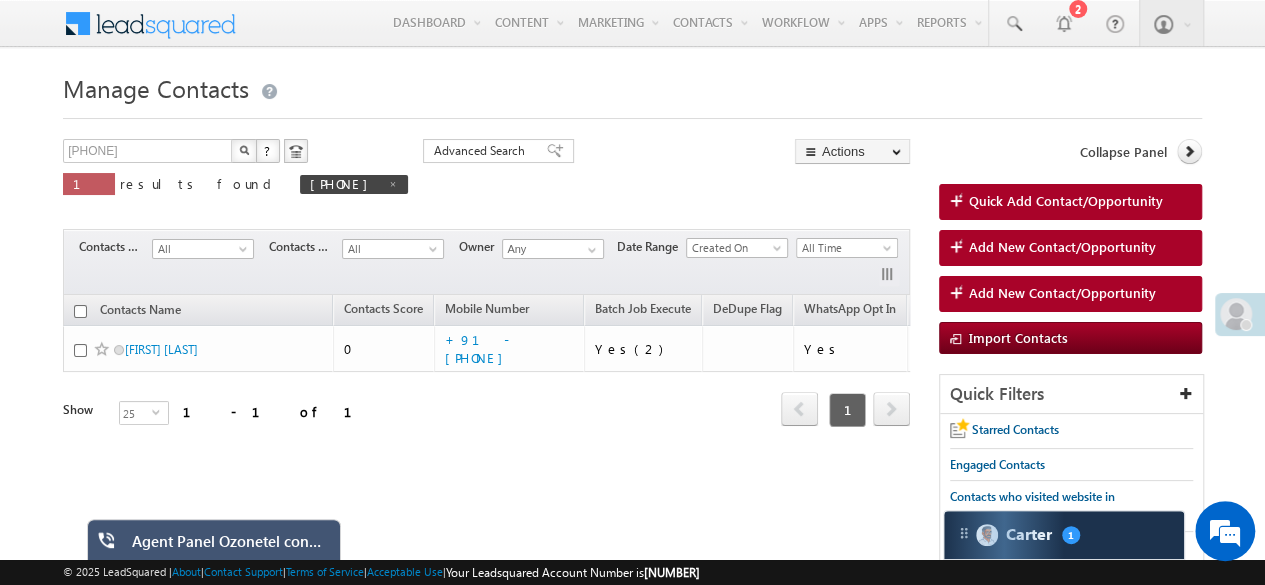 click at bounding box center (244, 151) 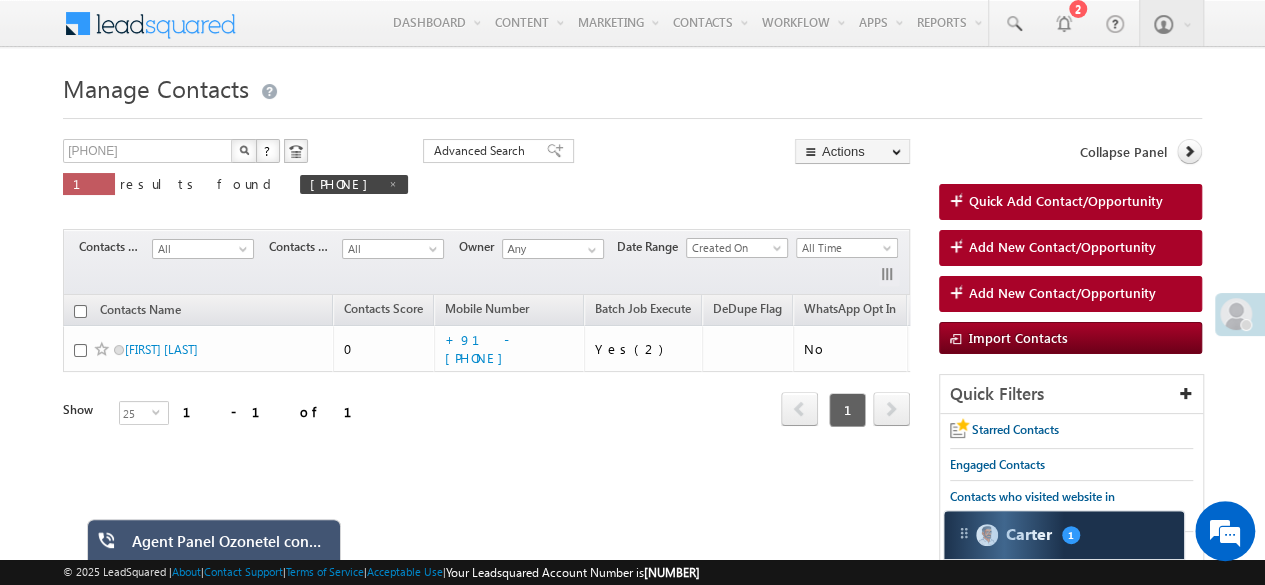 click at bounding box center [244, 151] 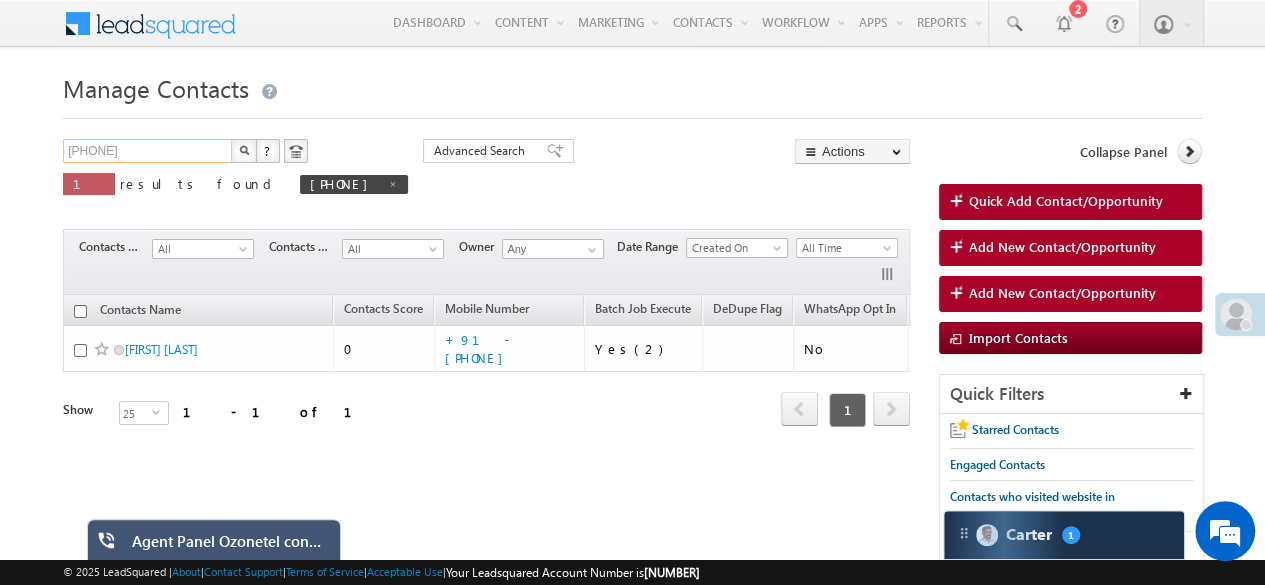 click on "9711000041" at bounding box center [148, 151] 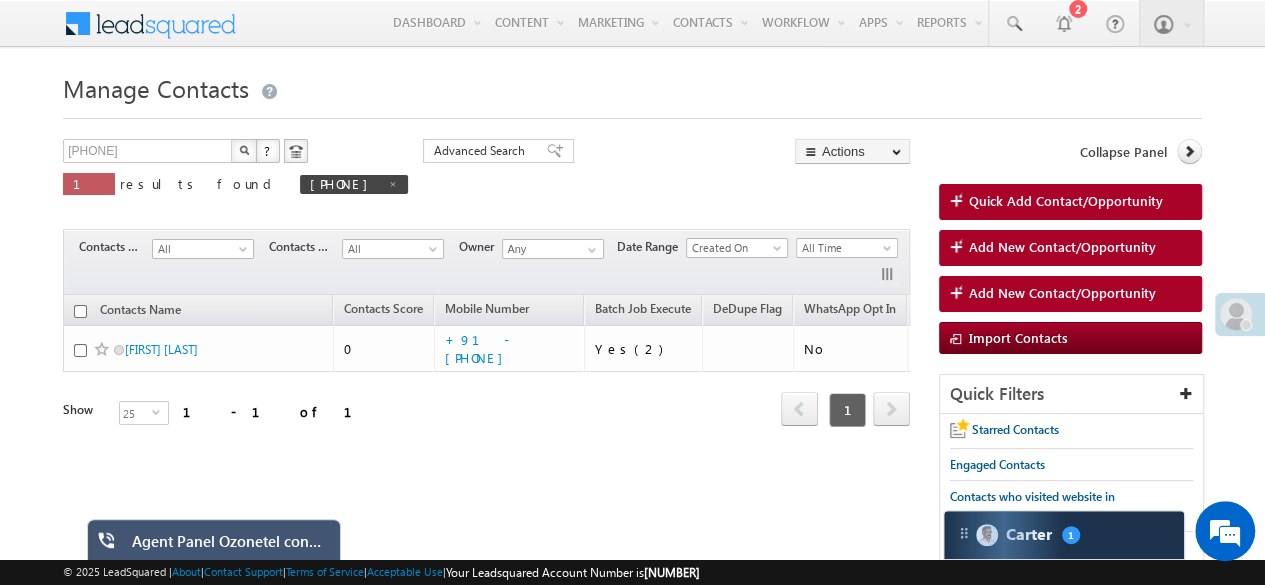 click at bounding box center [244, 150] 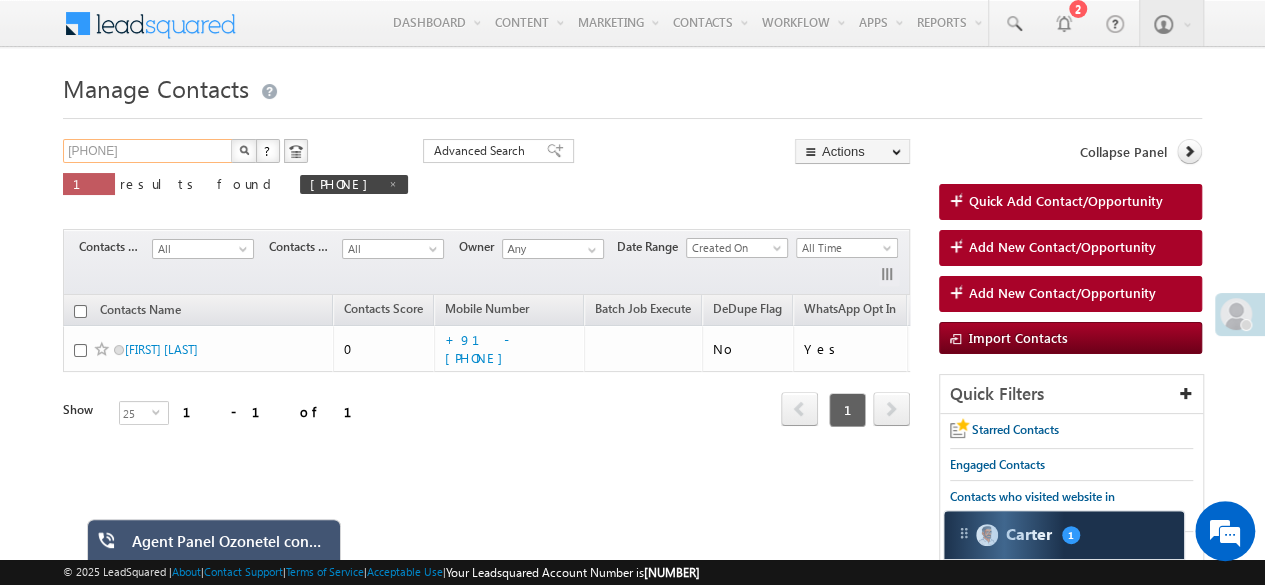 click on "9711000042" at bounding box center [148, 151] 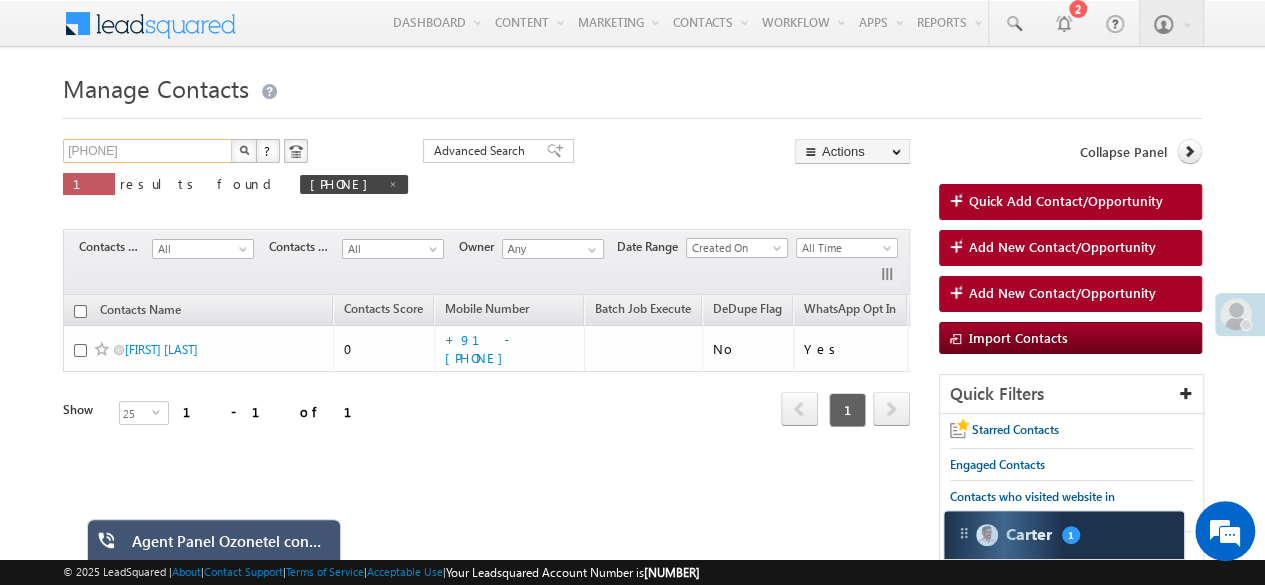 click on "9711000042" at bounding box center (148, 151) 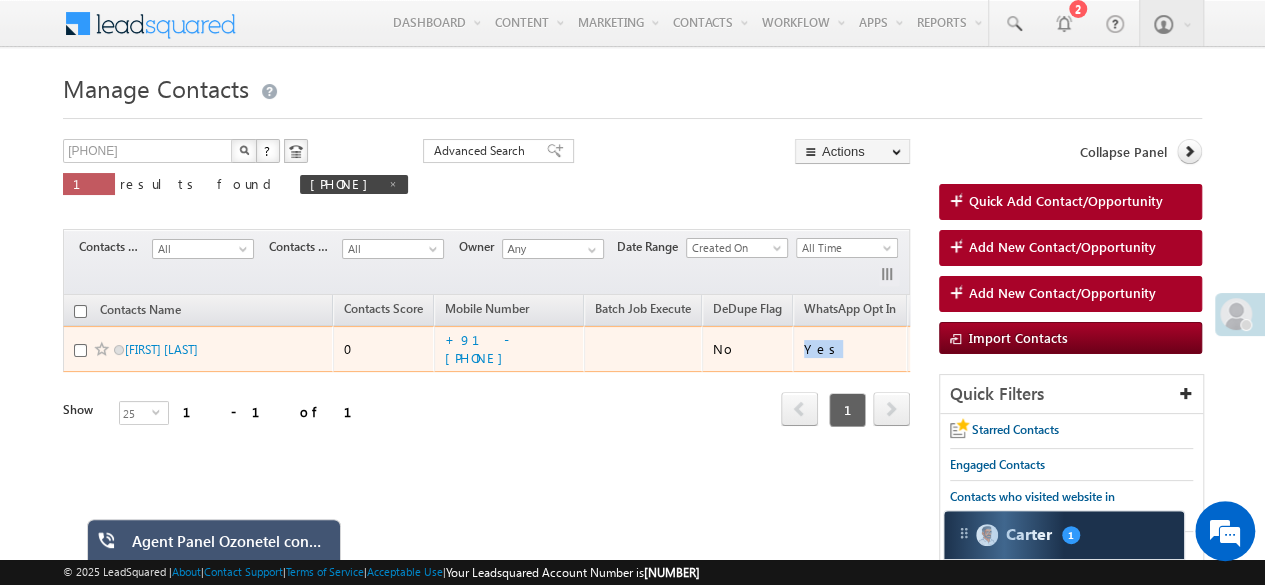drag, startPoint x: 822, startPoint y: 343, endPoint x: 806, endPoint y: 342, distance: 16.03122 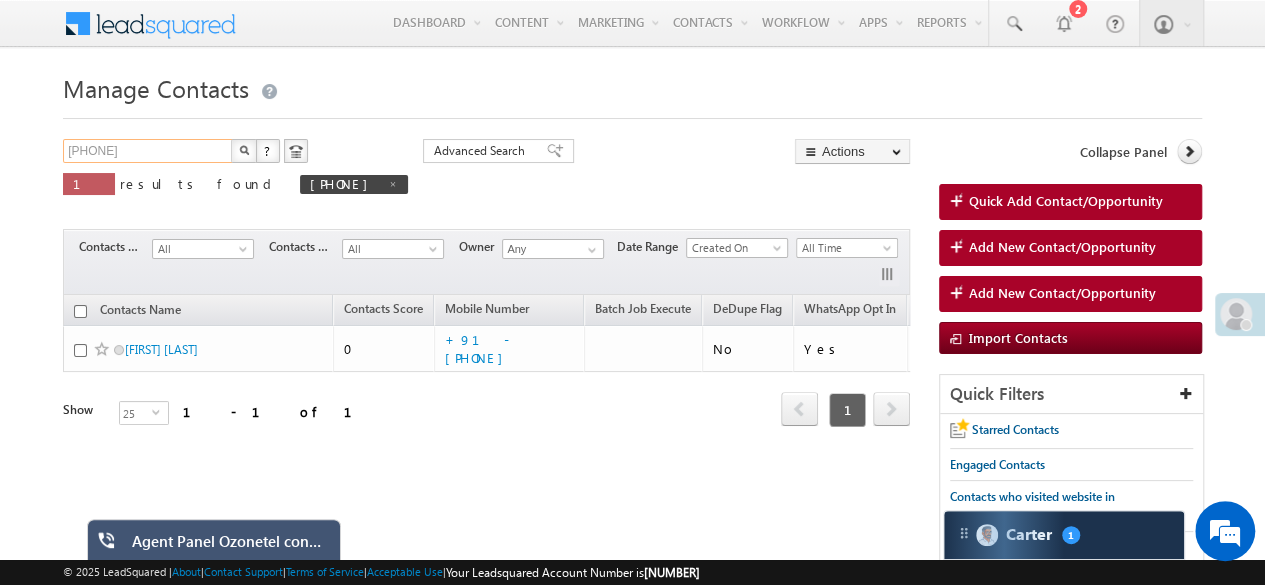 click on "9711000042" at bounding box center [148, 151] 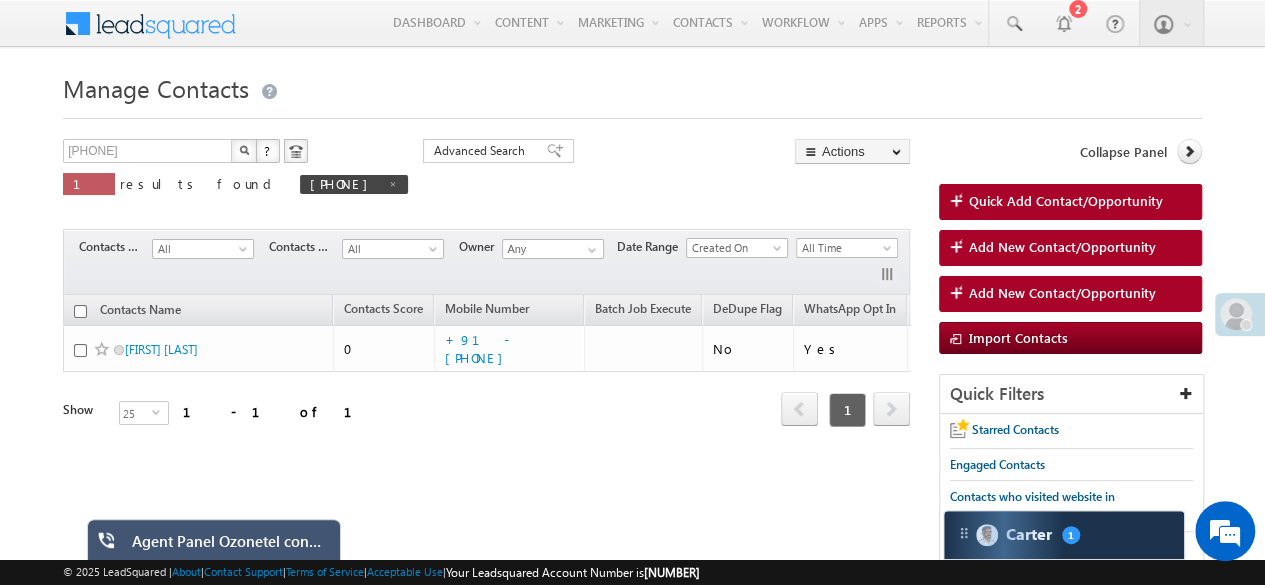 click at bounding box center (244, 150) 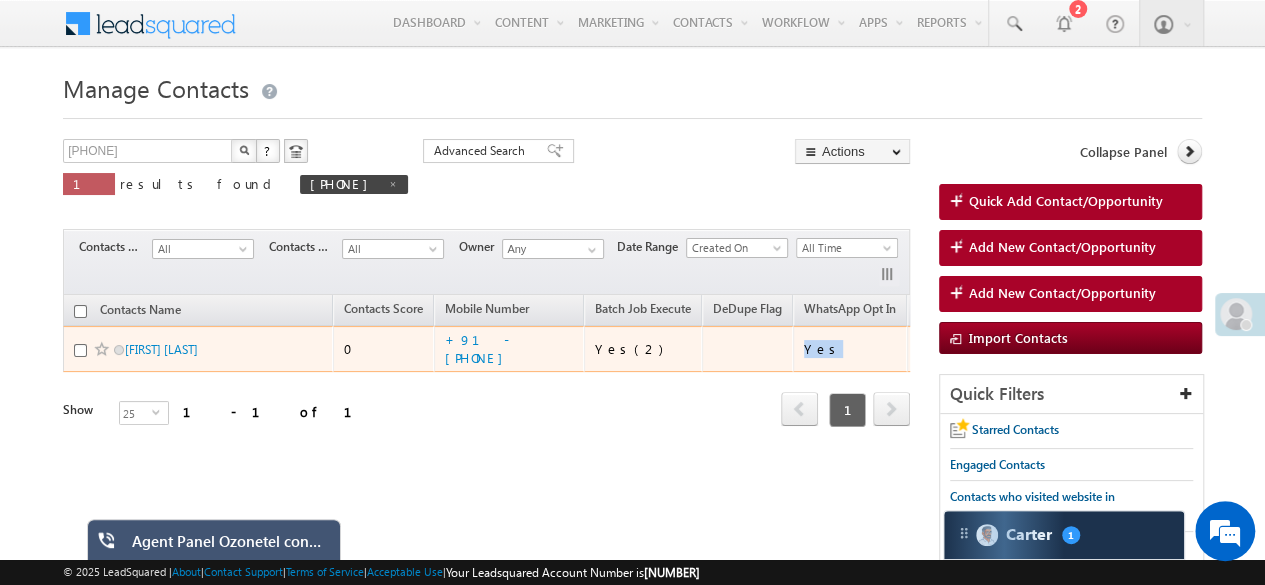 drag, startPoint x: 830, startPoint y: 343, endPoint x: 806, endPoint y: 343, distance: 24 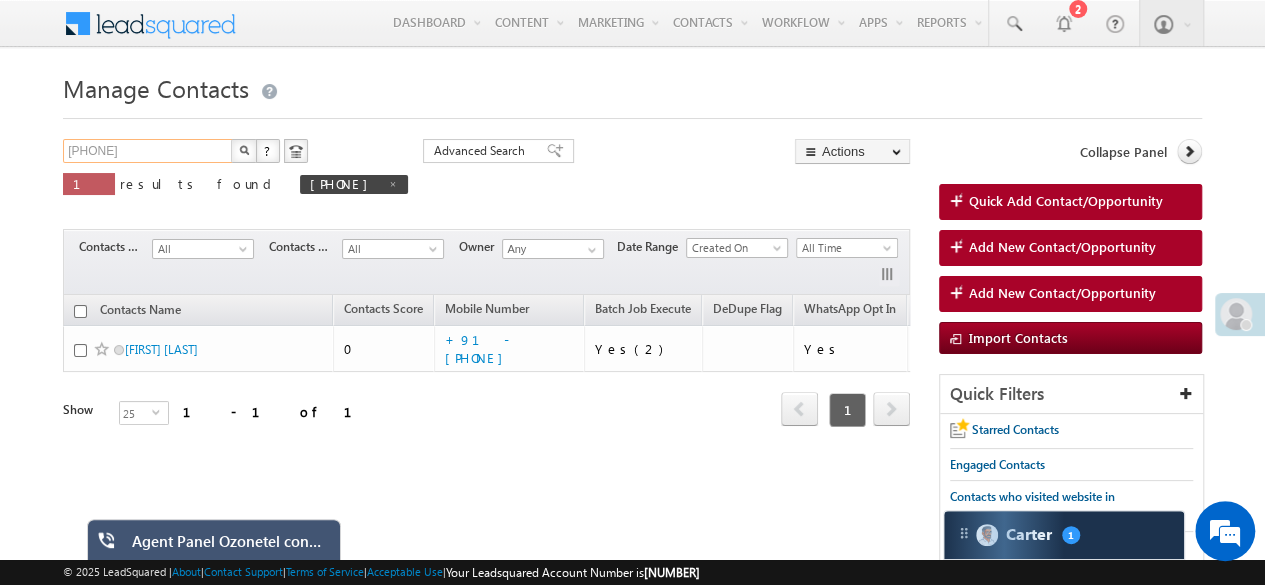 click on "9711000040" at bounding box center [148, 151] 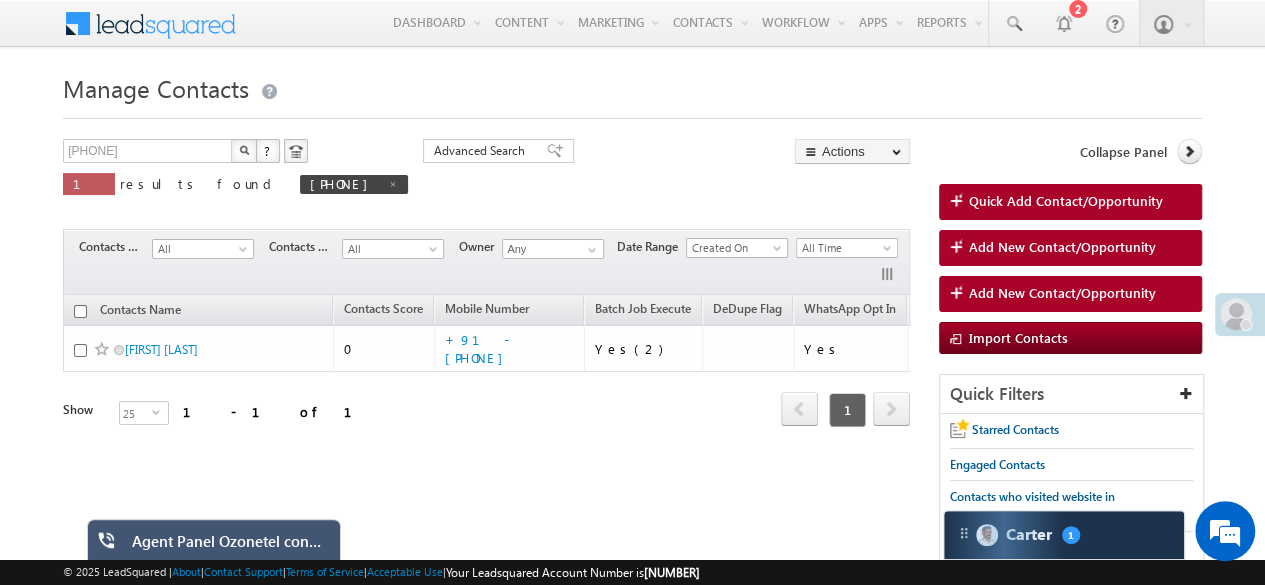 click at bounding box center [244, 151] 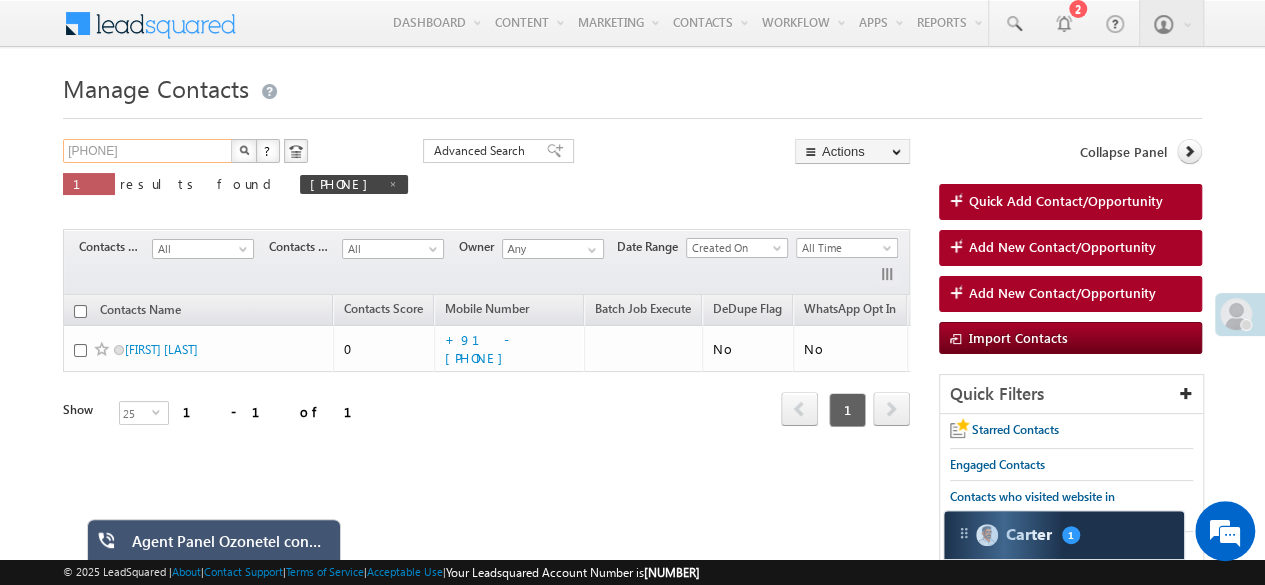 click on "9711000043" at bounding box center (148, 151) 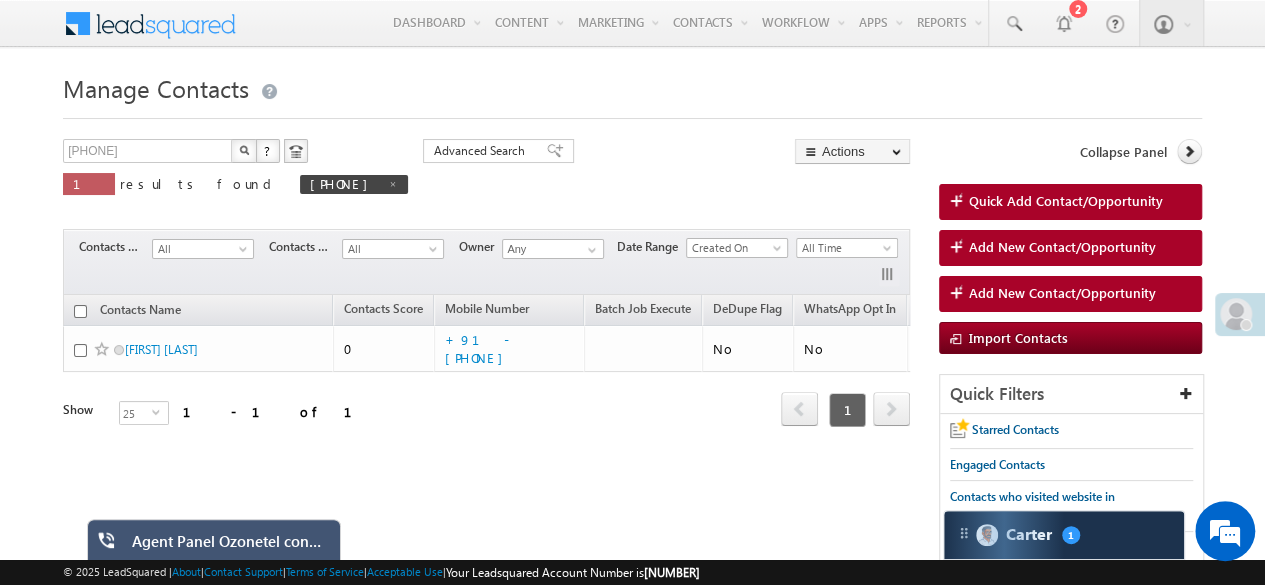 click at bounding box center (244, 150) 